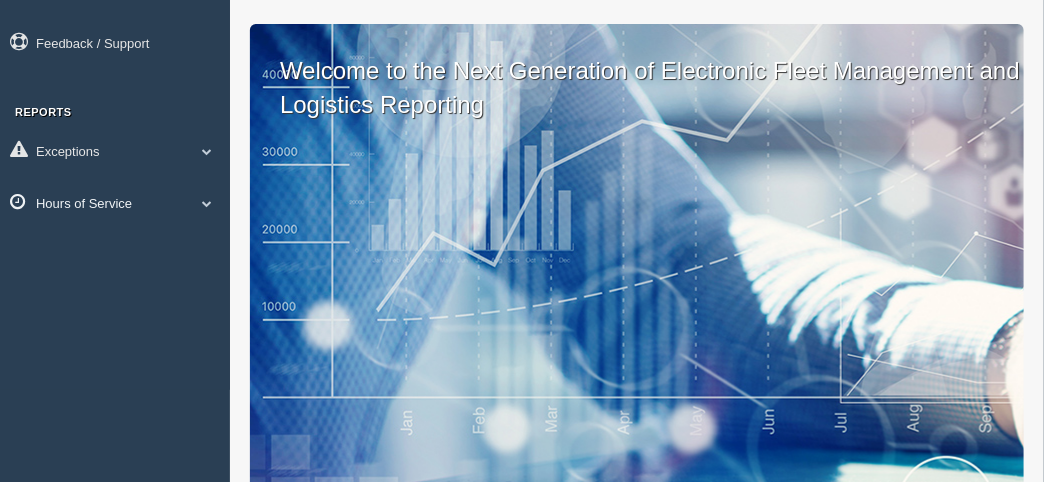 scroll, scrollTop: 99, scrollLeft: 0, axis: vertical 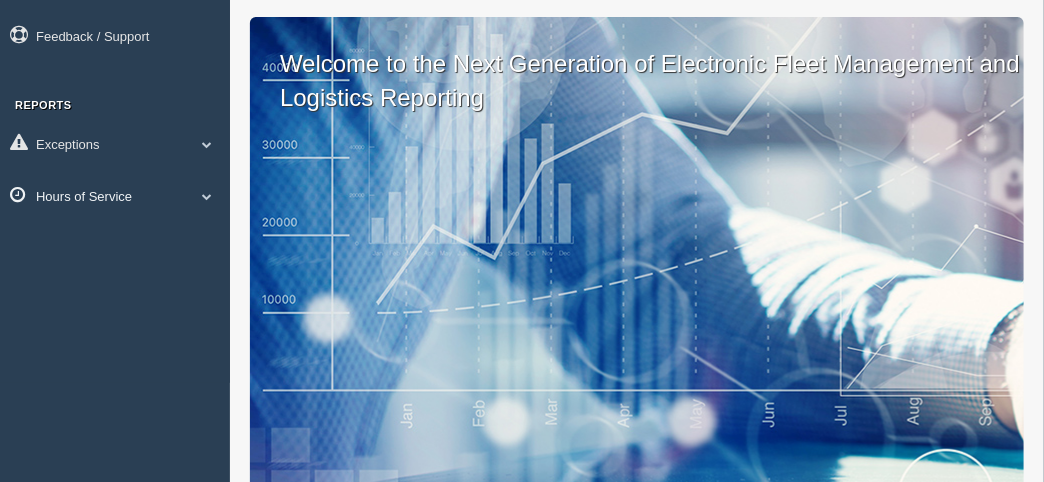 click at bounding box center (207, 144) 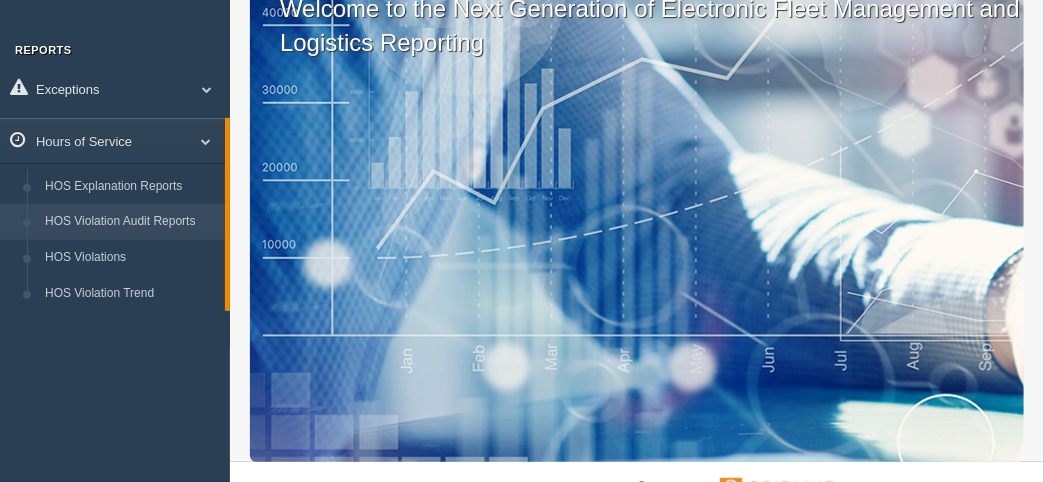 scroll, scrollTop: 199, scrollLeft: 0, axis: vertical 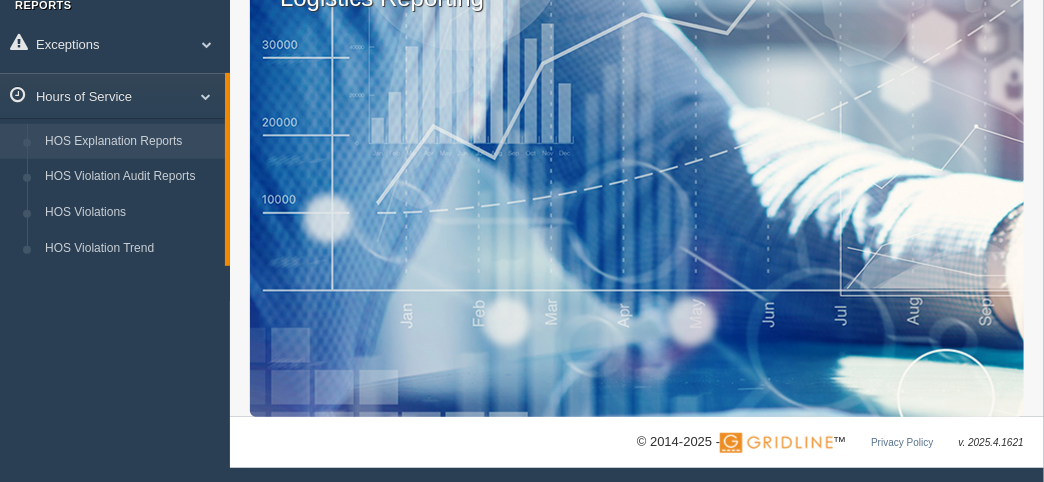 click on "HOS Explanation Reports" at bounding box center [130, 142] 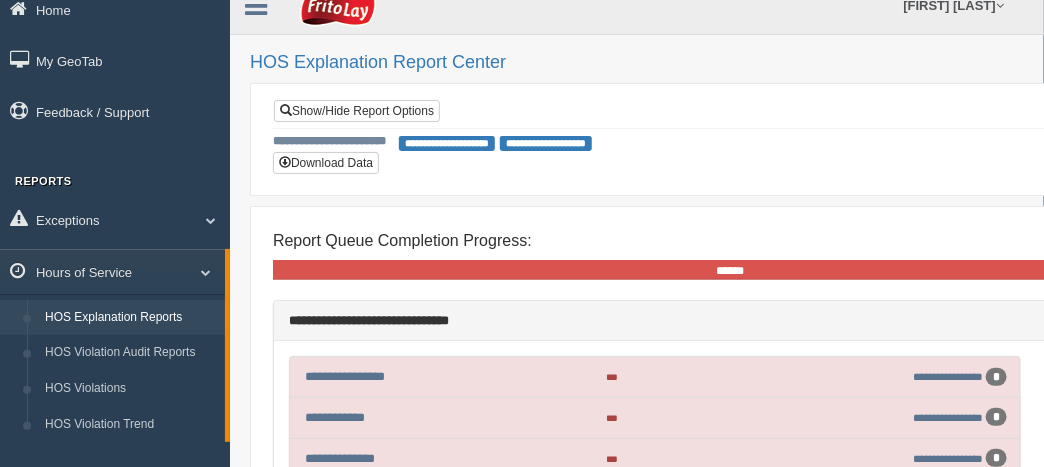 scroll, scrollTop: 33, scrollLeft: 0, axis: vertical 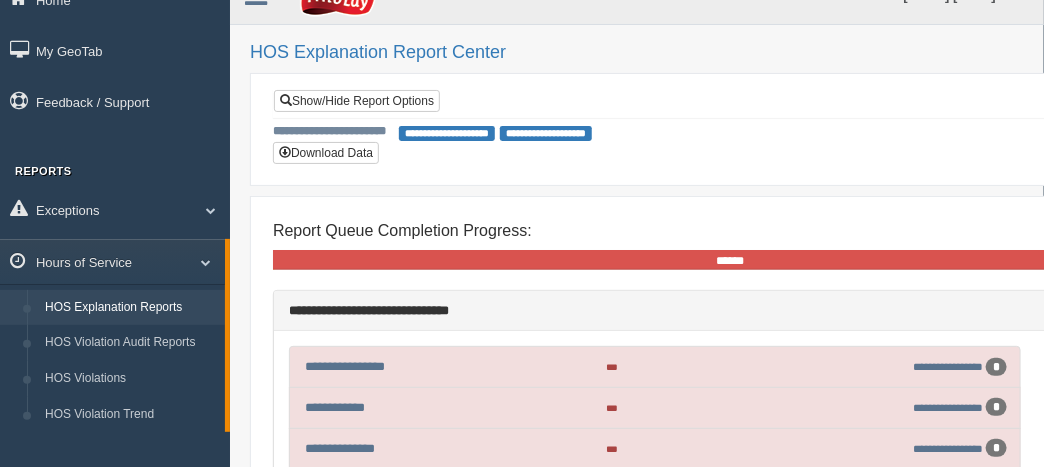 click on "**********" at bounding box center (447, 133) 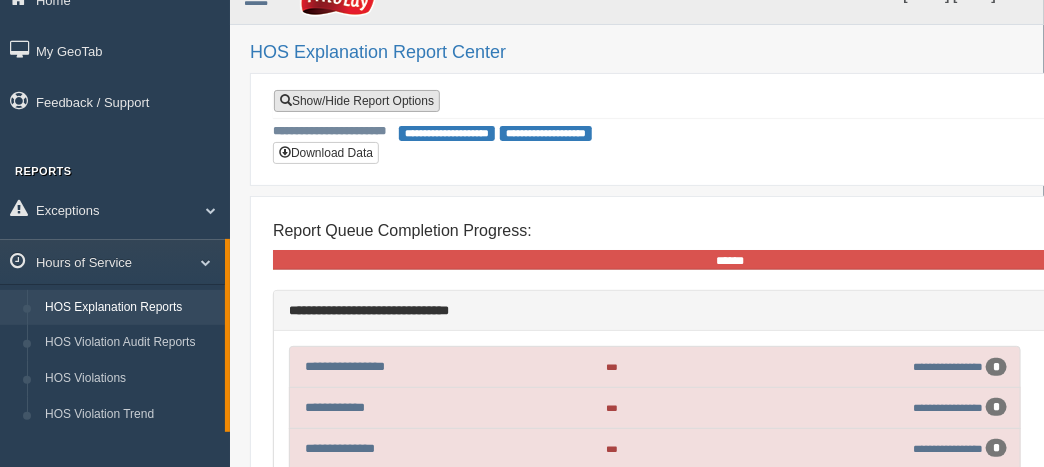 click on "Show/Hide Report Options" at bounding box center (357, 101) 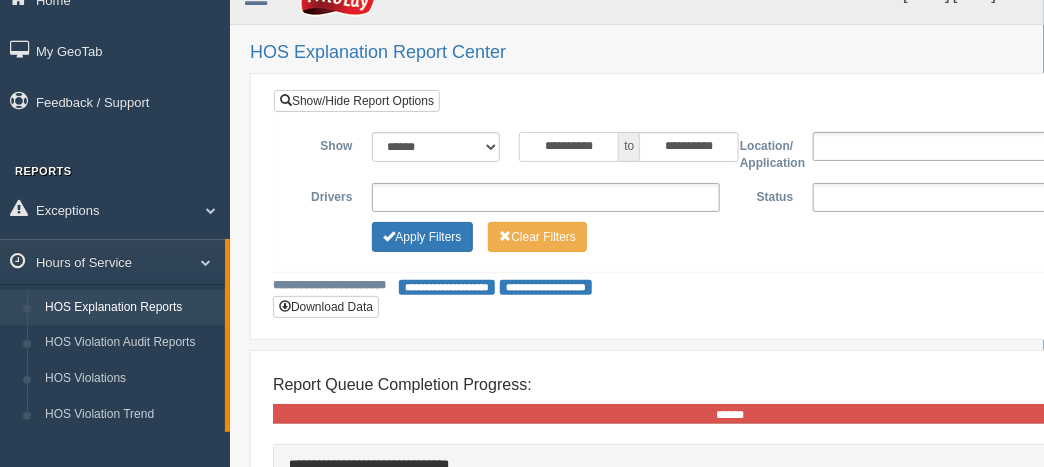 click on "**********" at bounding box center [569, 147] 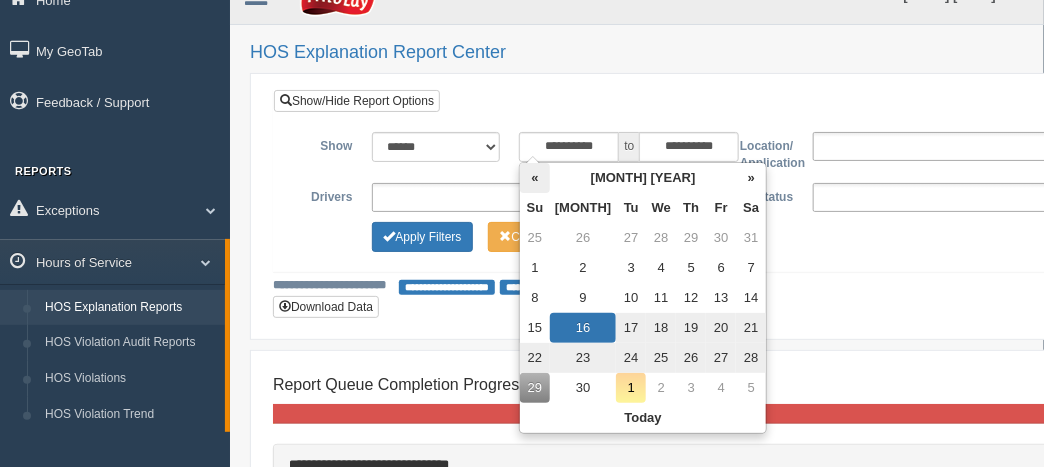 click on "«" at bounding box center [535, 178] 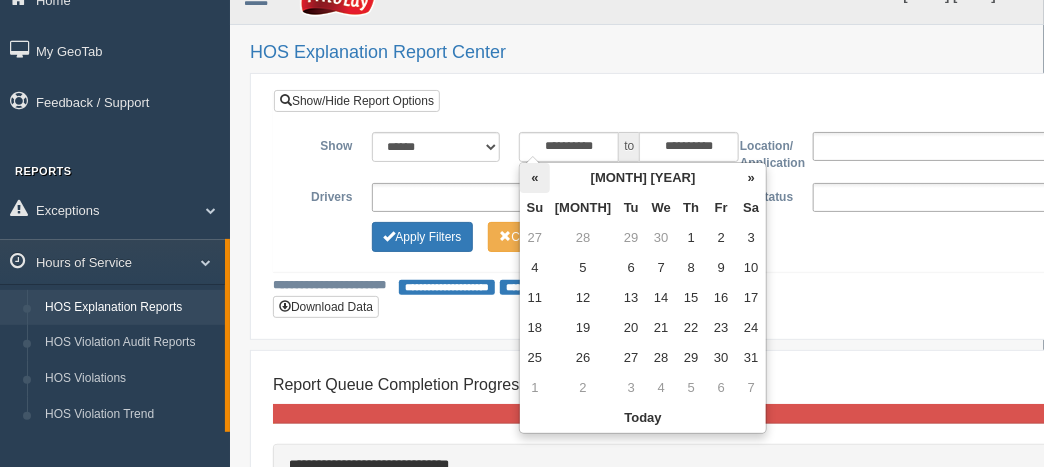 click on "«" at bounding box center [535, 178] 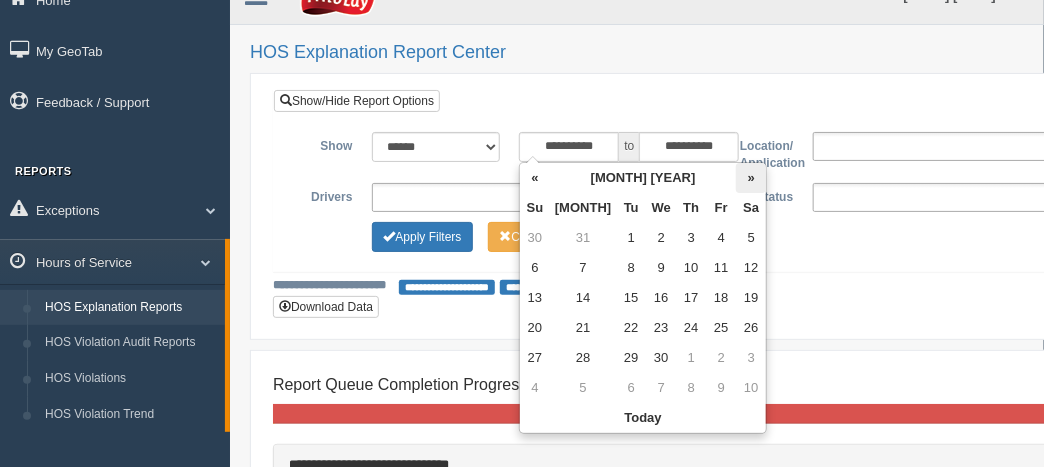 click on "»" at bounding box center (751, 178) 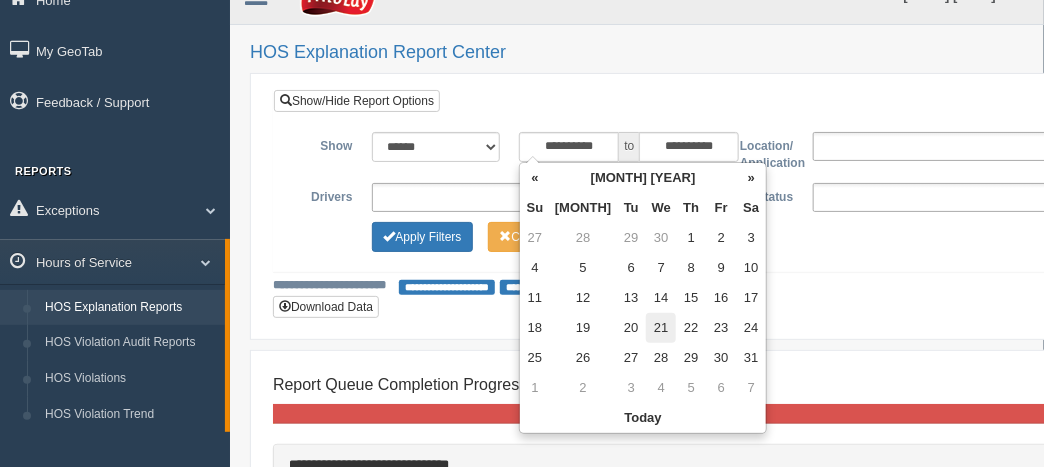 click on "21" at bounding box center (661, 238) 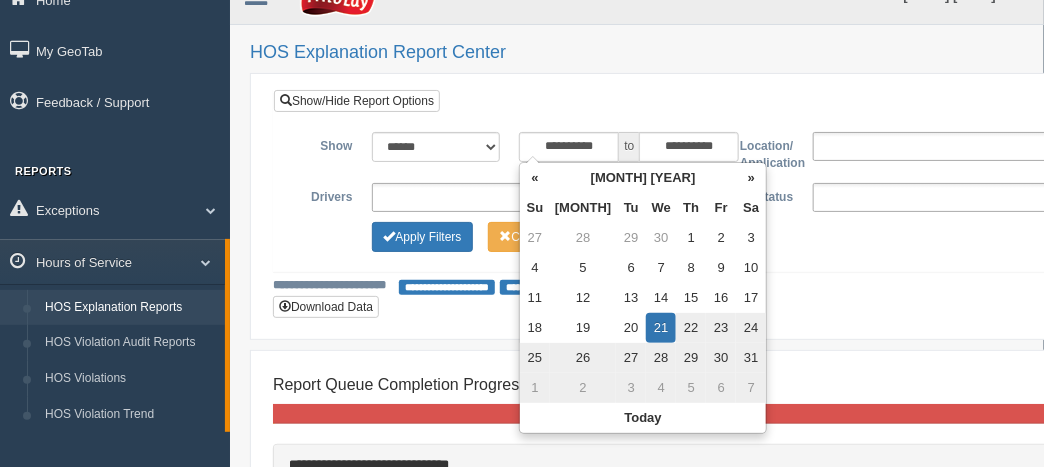 click on "**********" at bounding box center [730, 206] 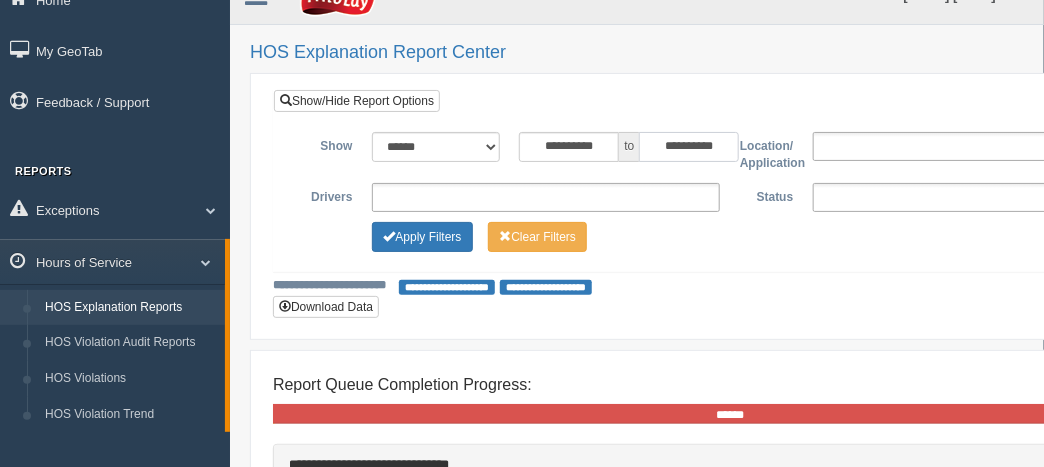 click on "**********" at bounding box center (689, 147) 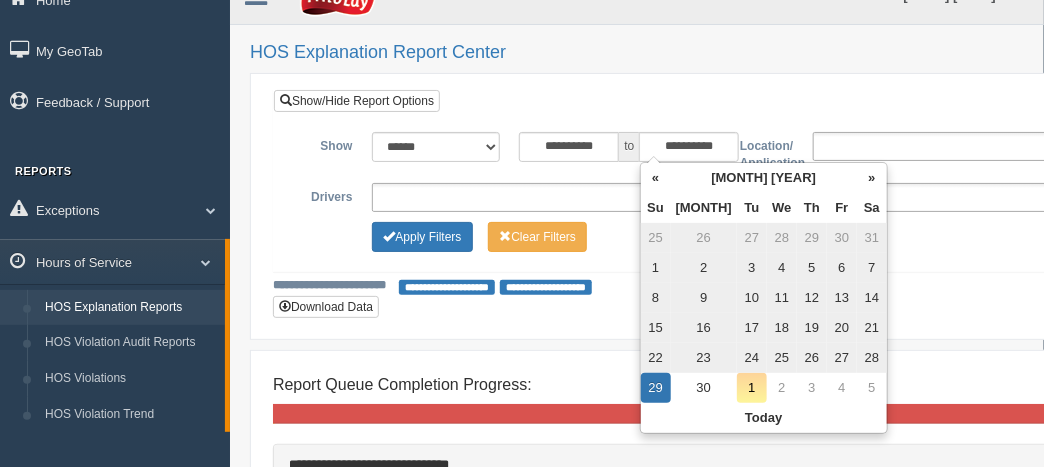 click on "9" at bounding box center [704, 238] 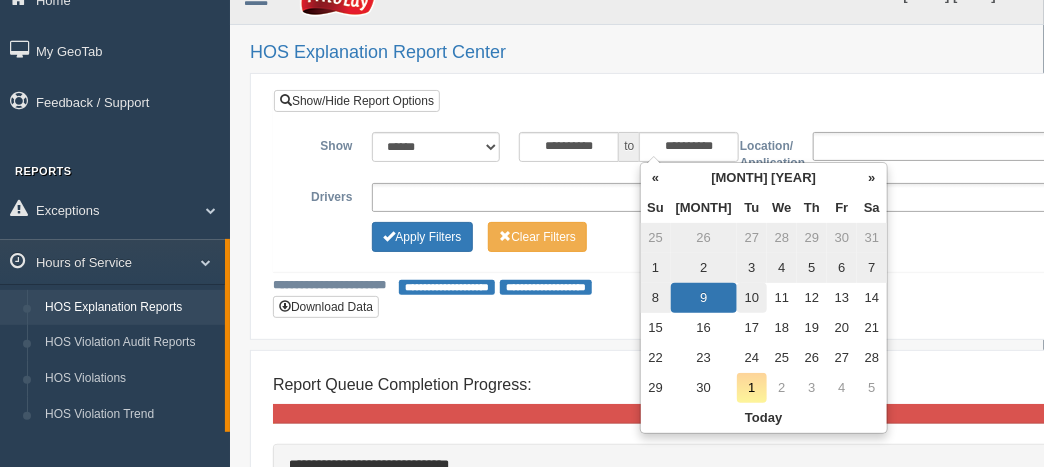 click on "10" at bounding box center [752, 238] 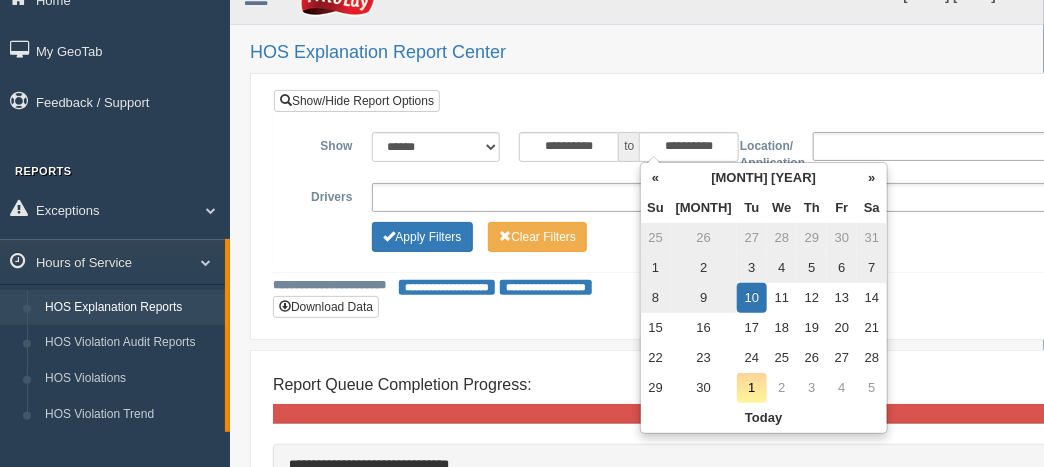 click on "**********" at bounding box center [637, 2007] 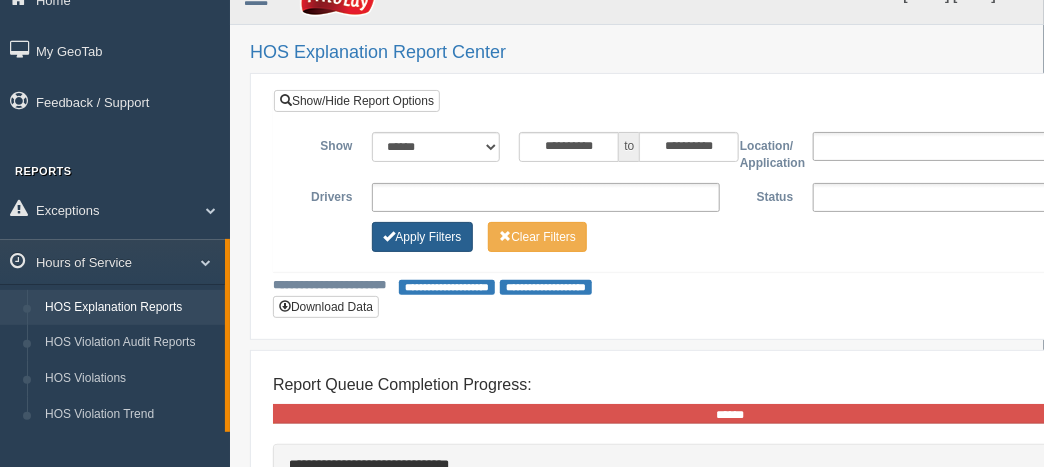 click on "Apply Filters" at bounding box center [422, 237] 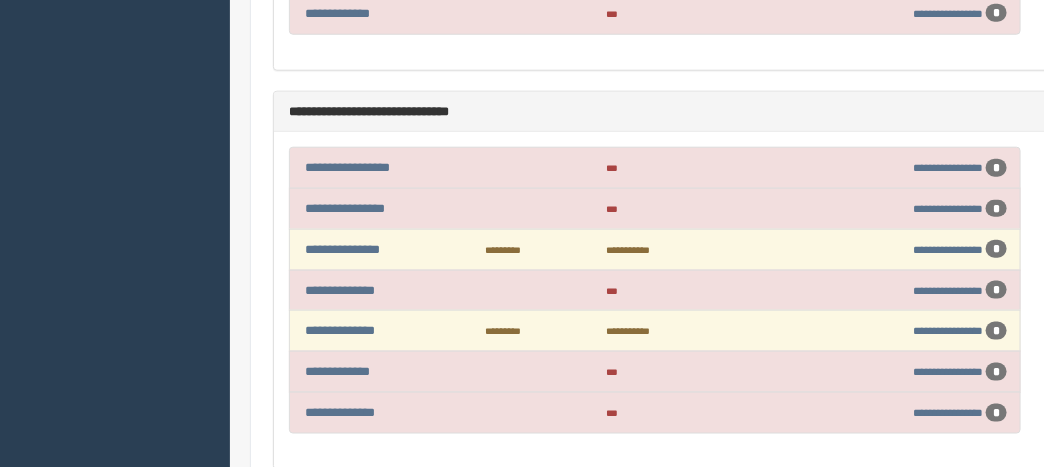 scroll, scrollTop: 633, scrollLeft: 0, axis: vertical 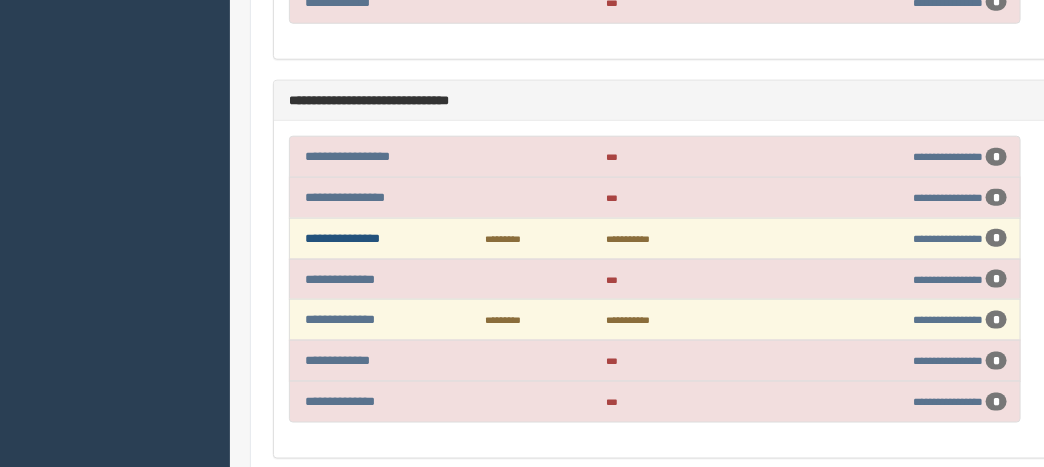 click on "**********" at bounding box center (342, 238) 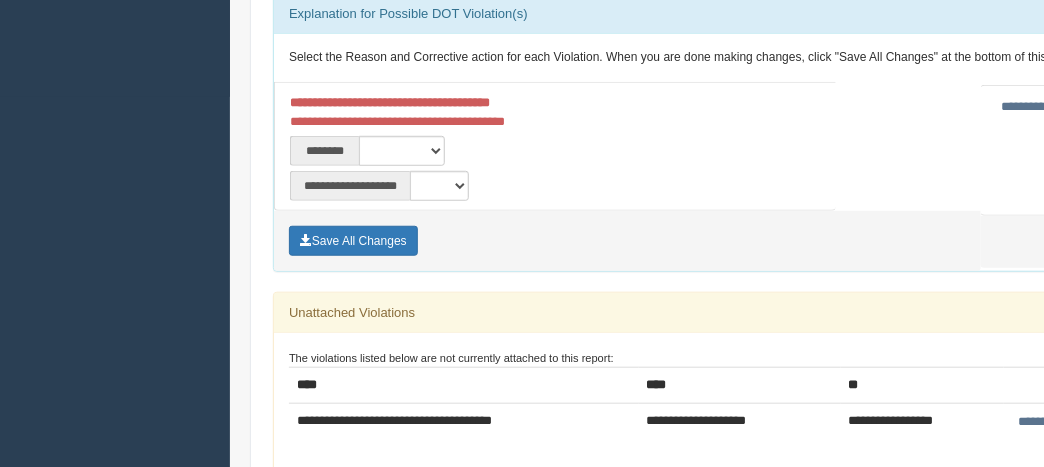 scroll, scrollTop: 399, scrollLeft: 0, axis: vertical 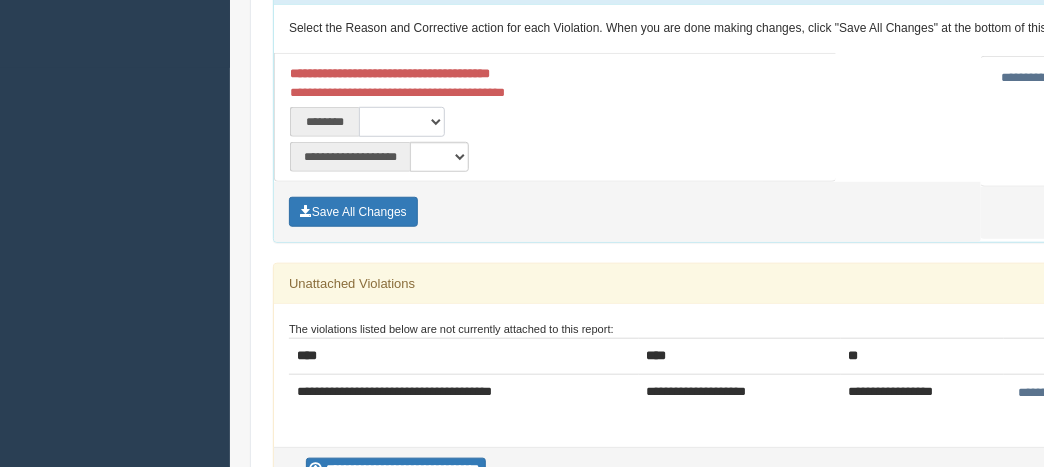 click on "**********" at bounding box center (402, 122) 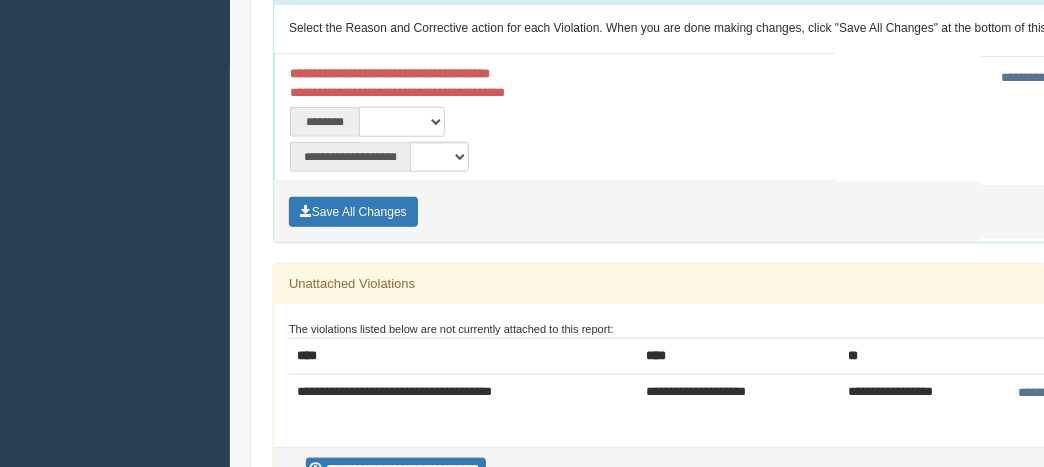 select on "****" 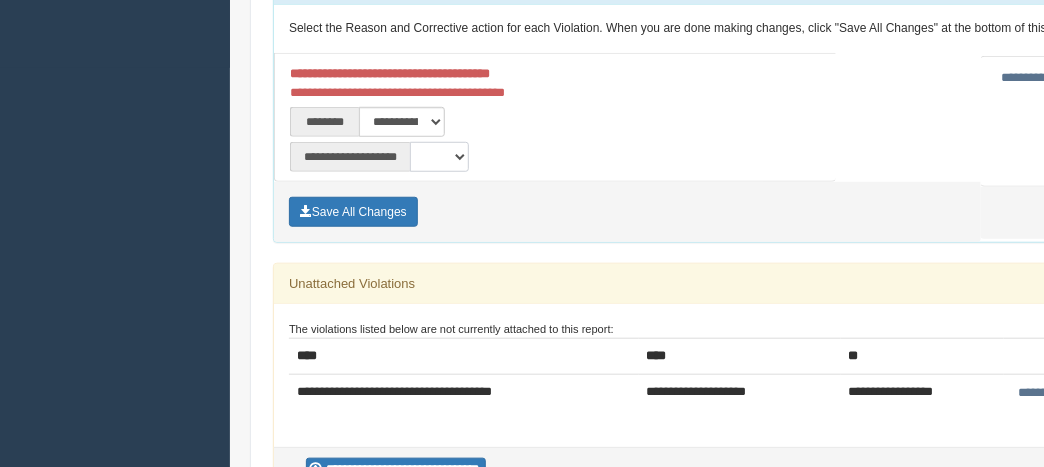 click on "**********" at bounding box center [439, 157] 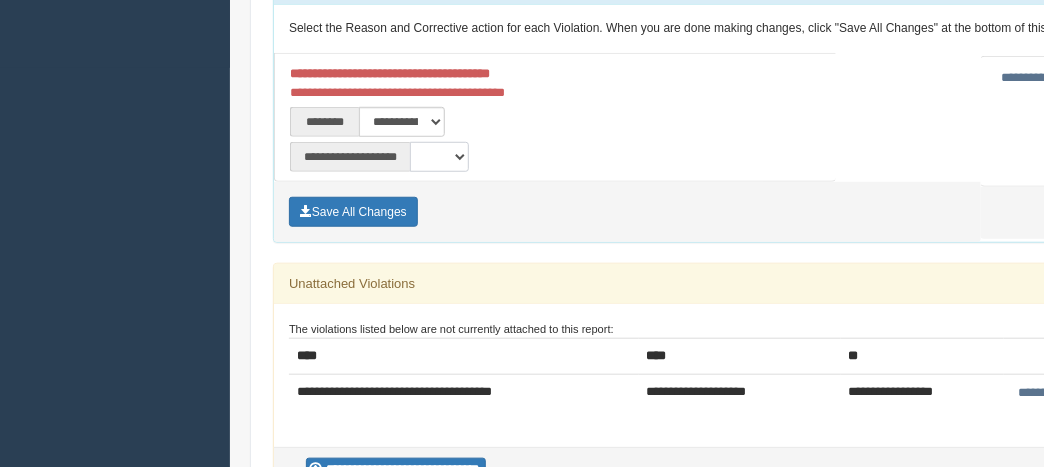 select on "**" 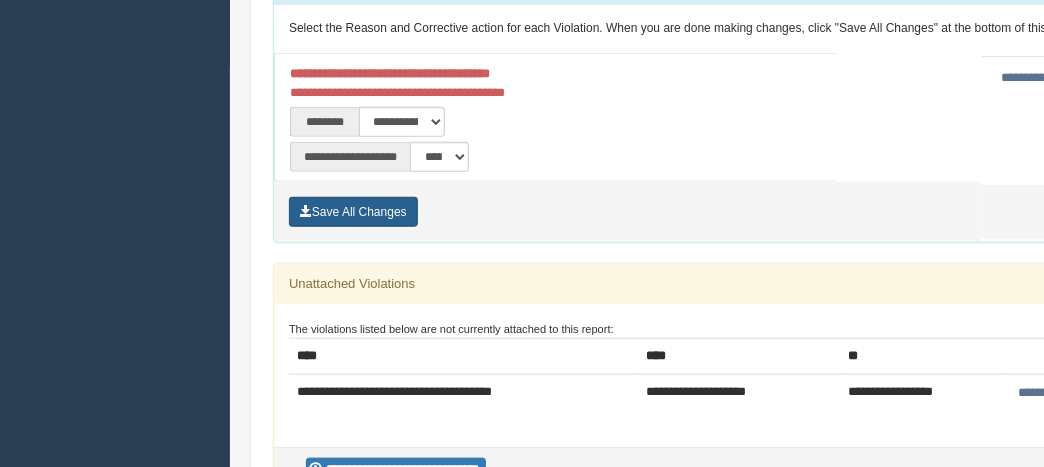 click on "Save All Changes" at bounding box center [353, 212] 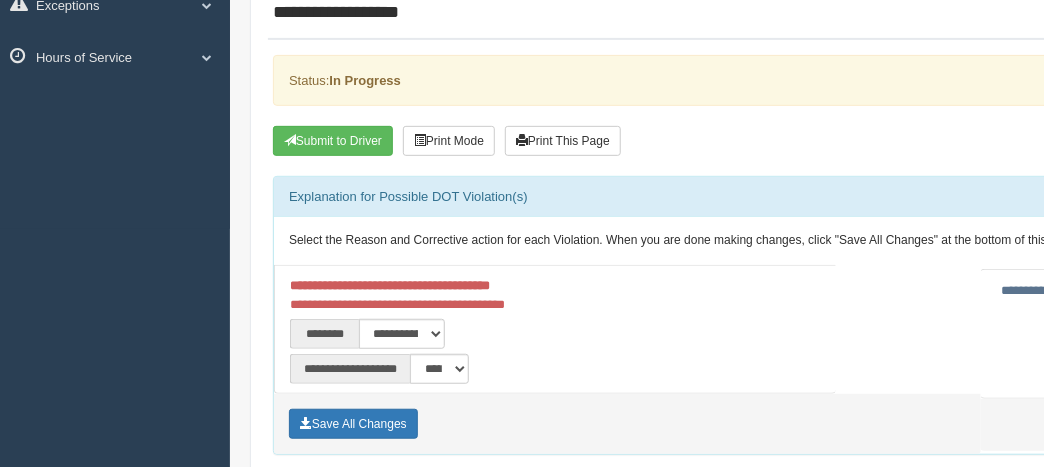 scroll, scrollTop: 266, scrollLeft: 0, axis: vertical 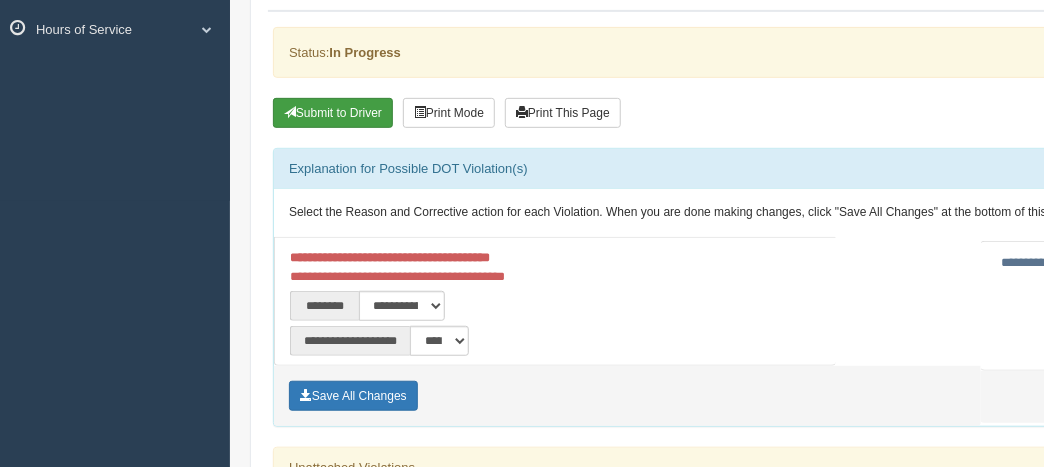 click on "Submit to Driver" at bounding box center [333, 113] 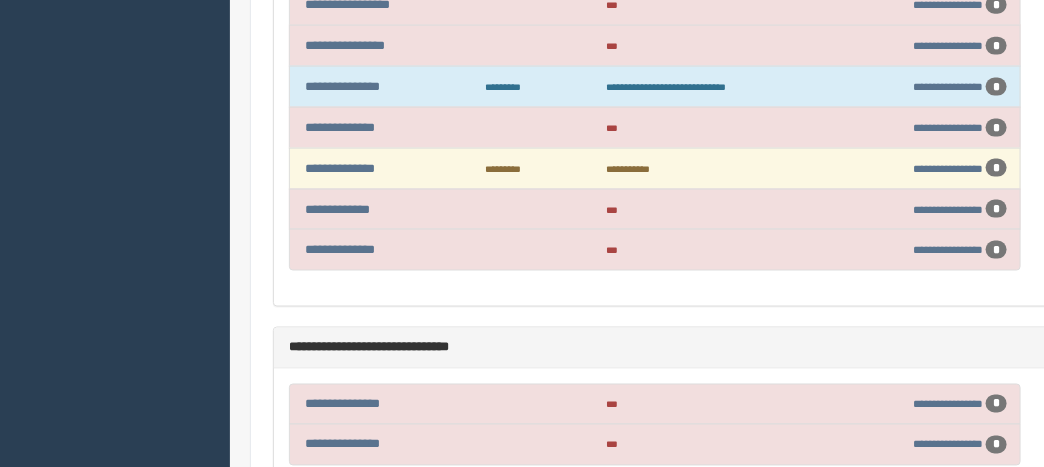 scroll, scrollTop: 833, scrollLeft: 0, axis: vertical 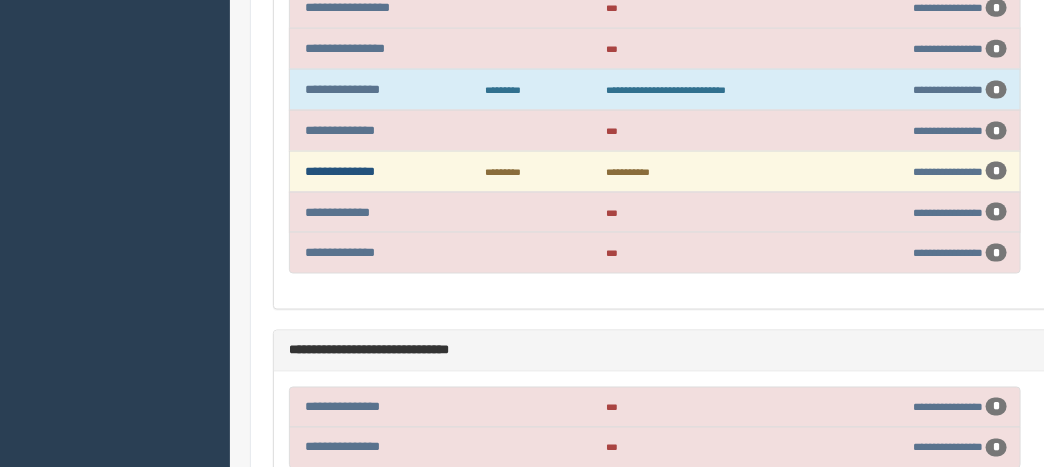 click on "**********" at bounding box center (385, 171) 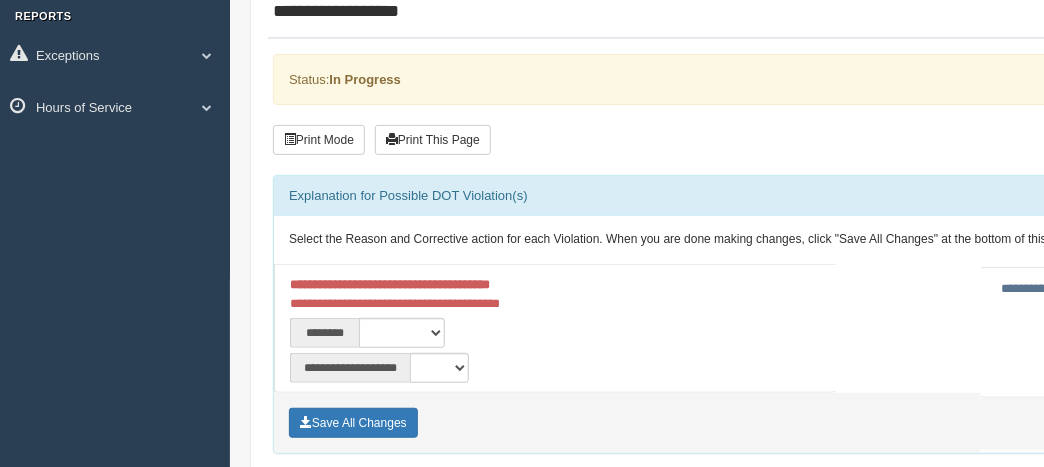 scroll, scrollTop: 199, scrollLeft: 0, axis: vertical 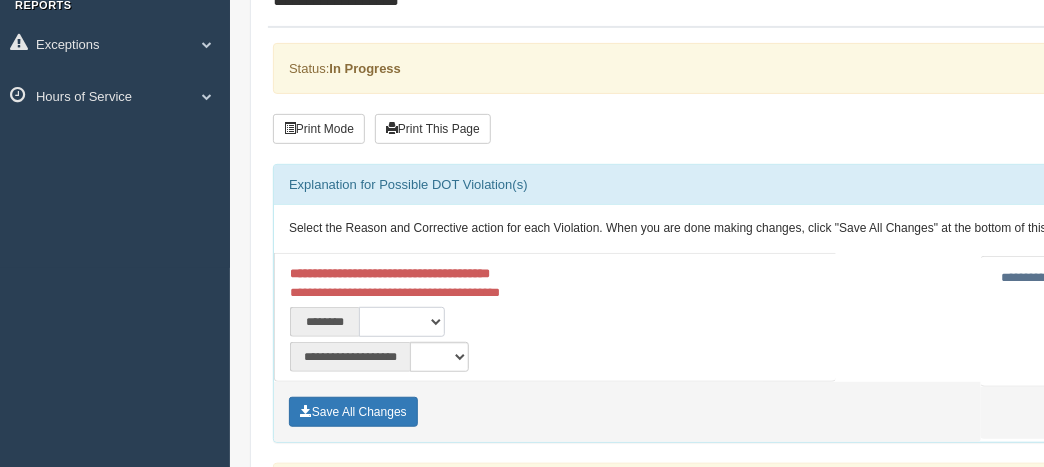 click on "**********" at bounding box center [402, 322] 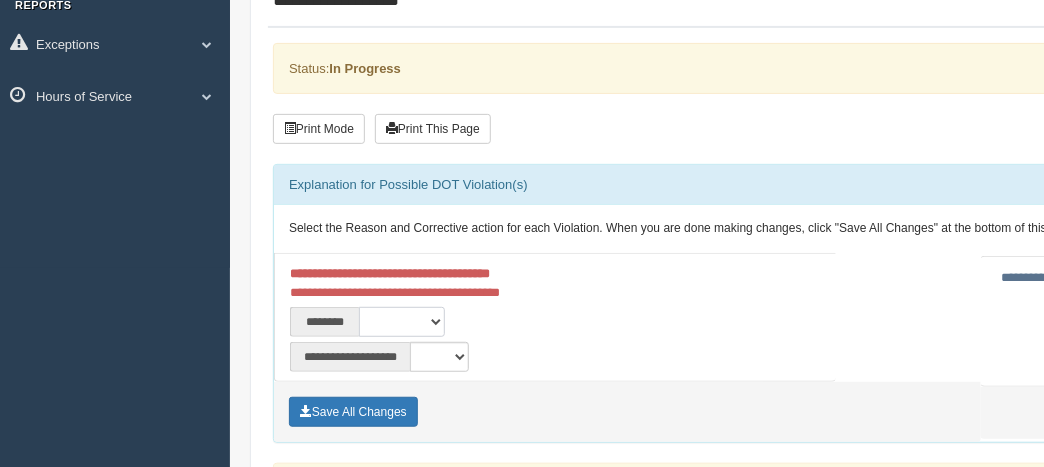 select on "****" 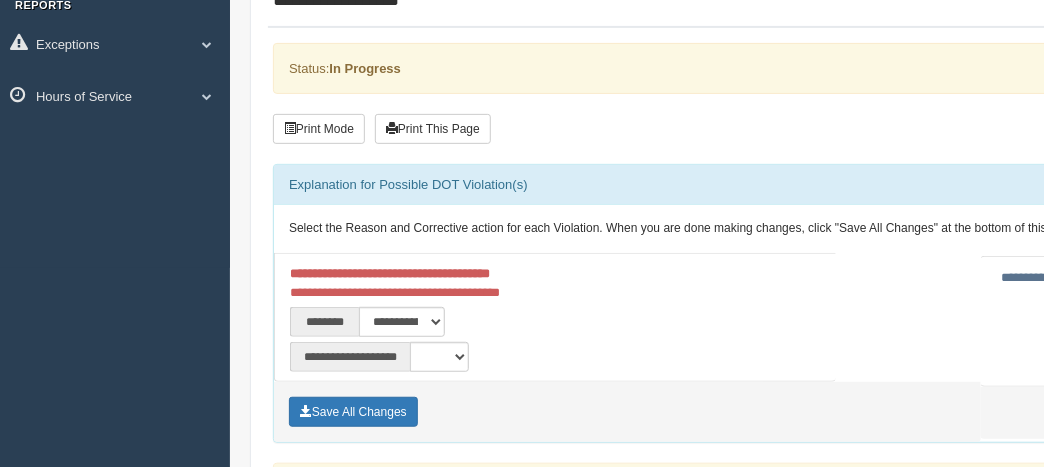 click on "**********" at bounding box center [418, 322] 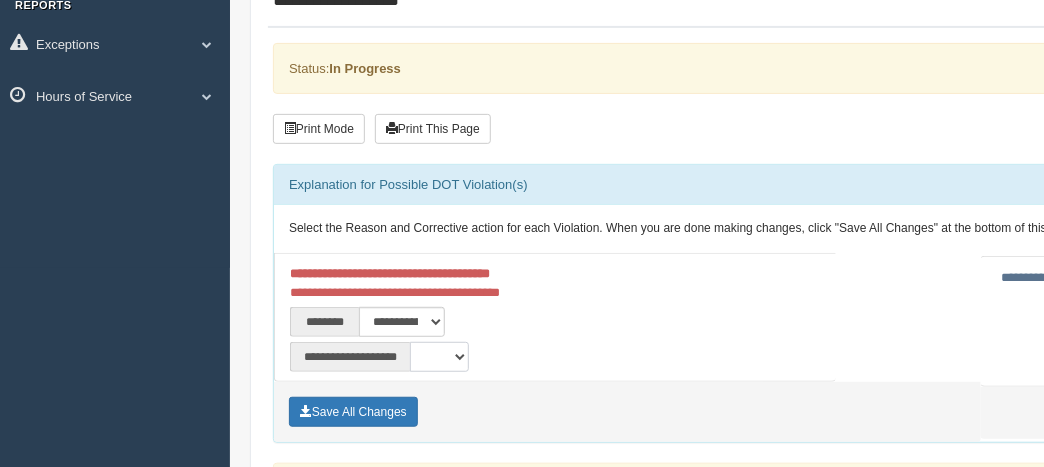 click on "**********" at bounding box center [439, 357] 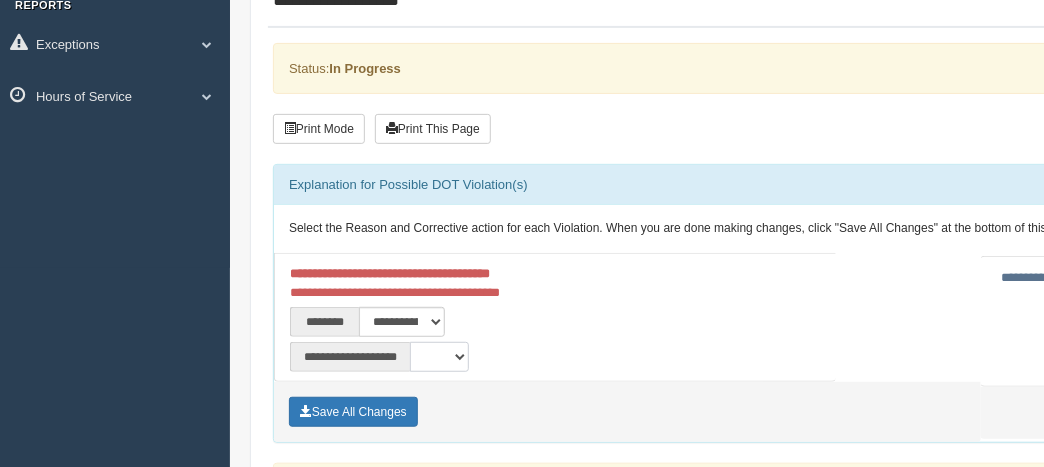 select on "**" 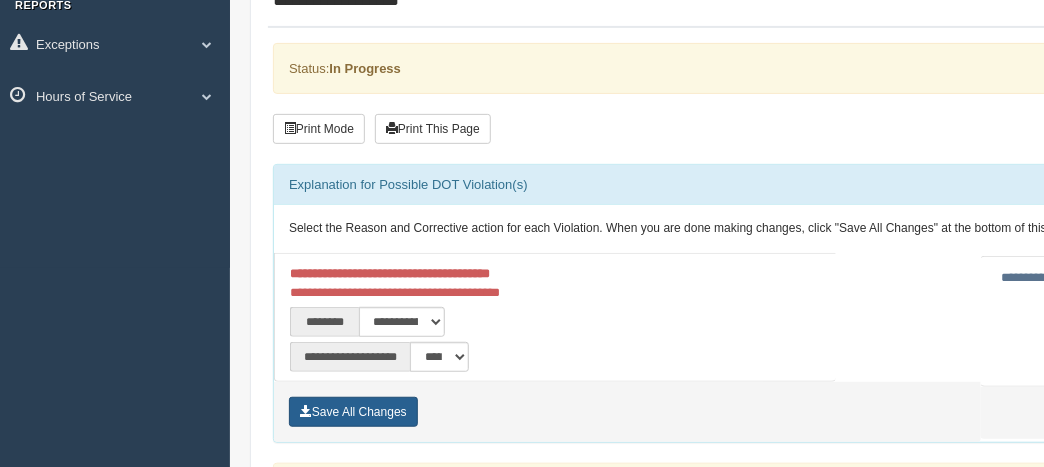 click on "Save All Changes" at bounding box center [353, 412] 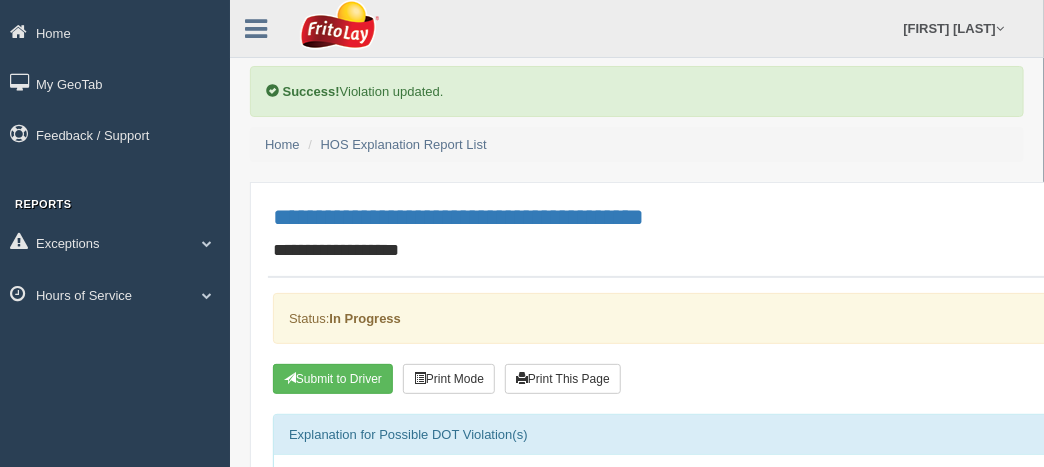 scroll, scrollTop: 166, scrollLeft: 0, axis: vertical 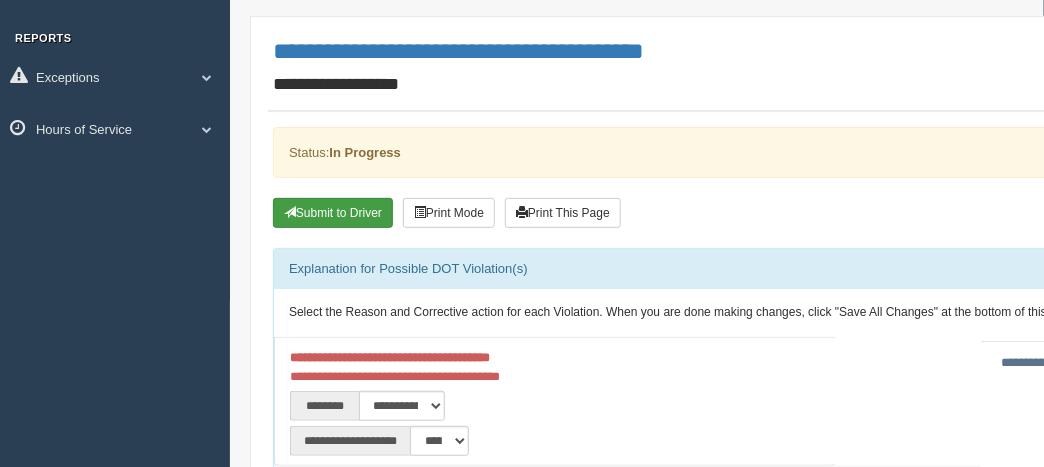click on "Submit to Driver" at bounding box center (333, 213) 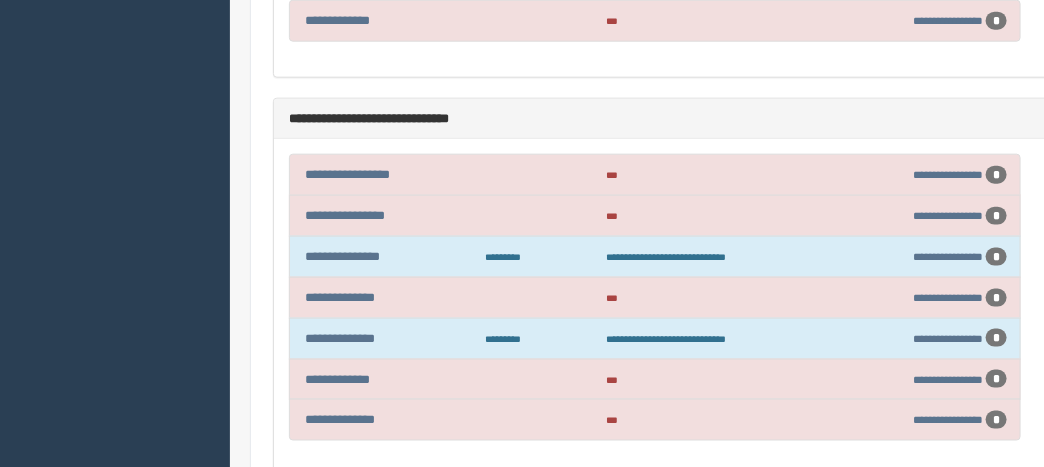 scroll, scrollTop: 666, scrollLeft: 0, axis: vertical 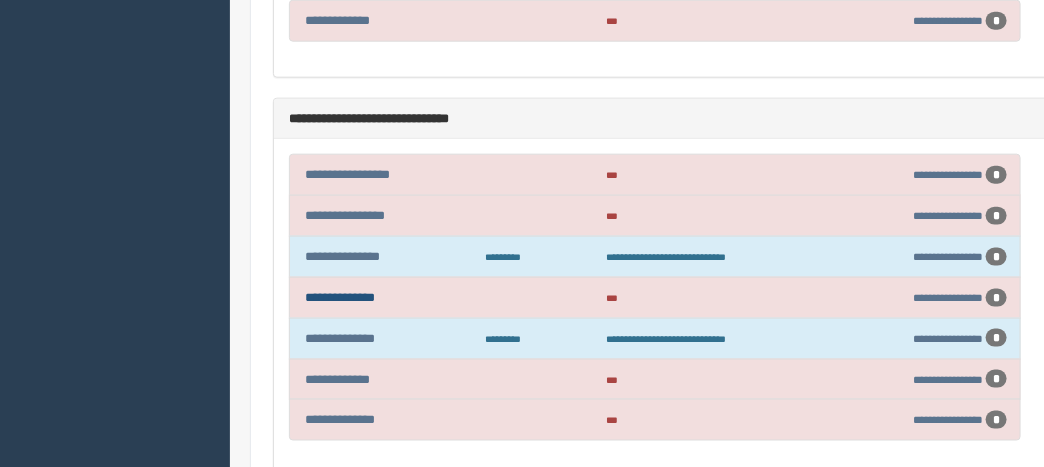 click on "**********" at bounding box center [340, 297] 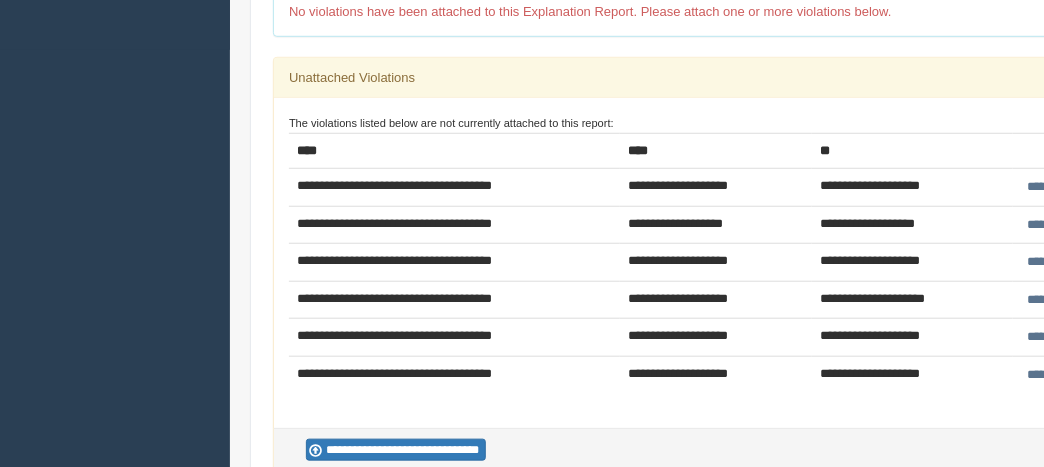 scroll, scrollTop: 433, scrollLeft: 0, axis: vertical 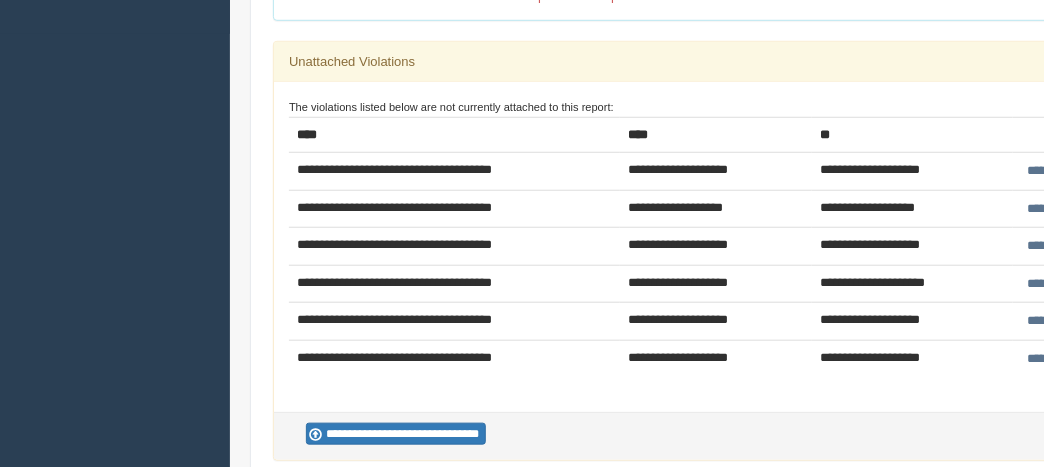 click on "**********" at bounding box center [1067, 171] 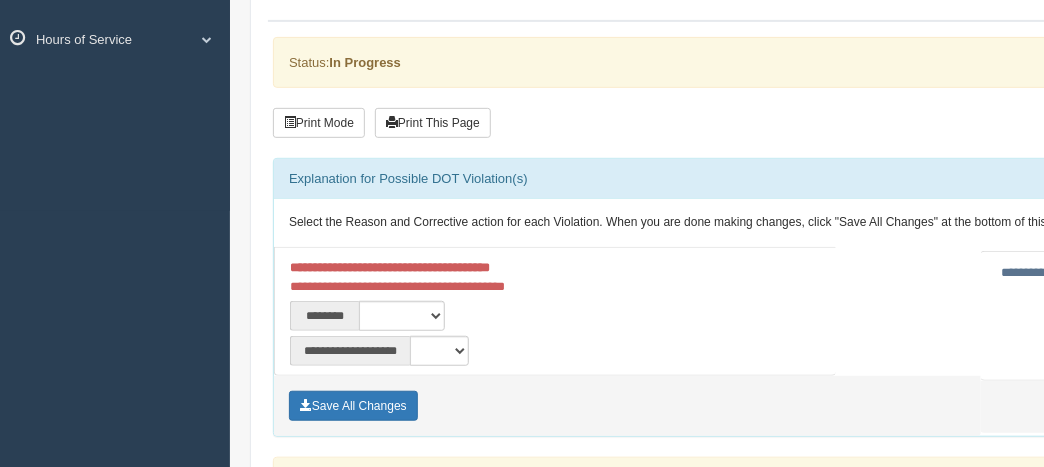 scroll, scrollTop: 266, scrollLeft: 0, axis: vertical 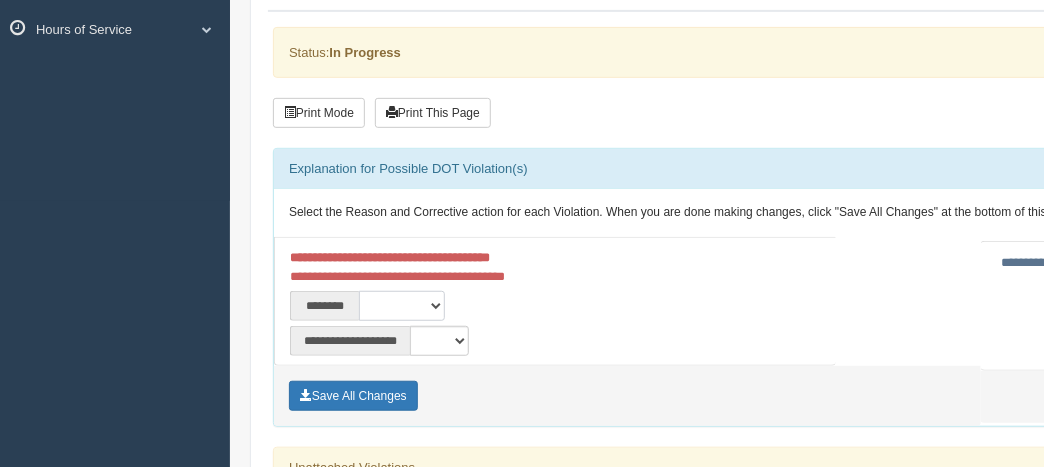 click on "**********" at bounding box center [402, 306] 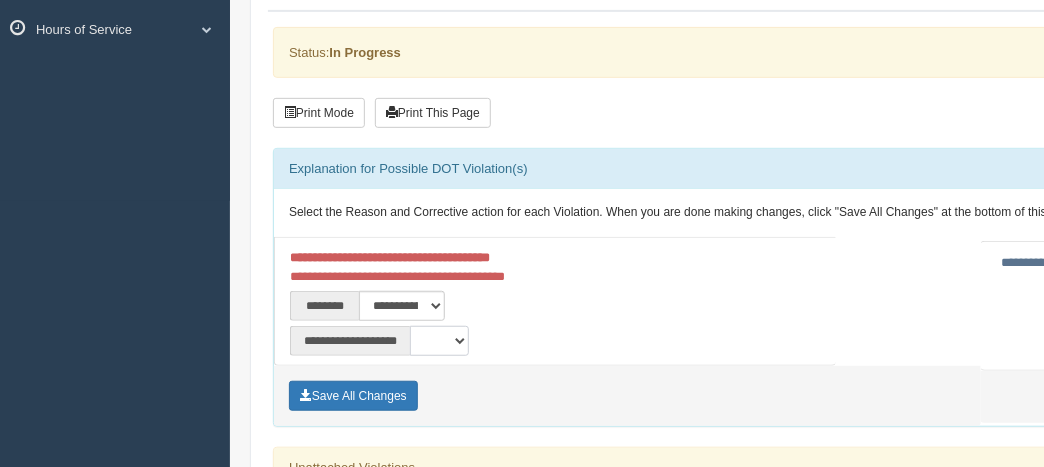 click on "**********" at bounding box center (439, 341) 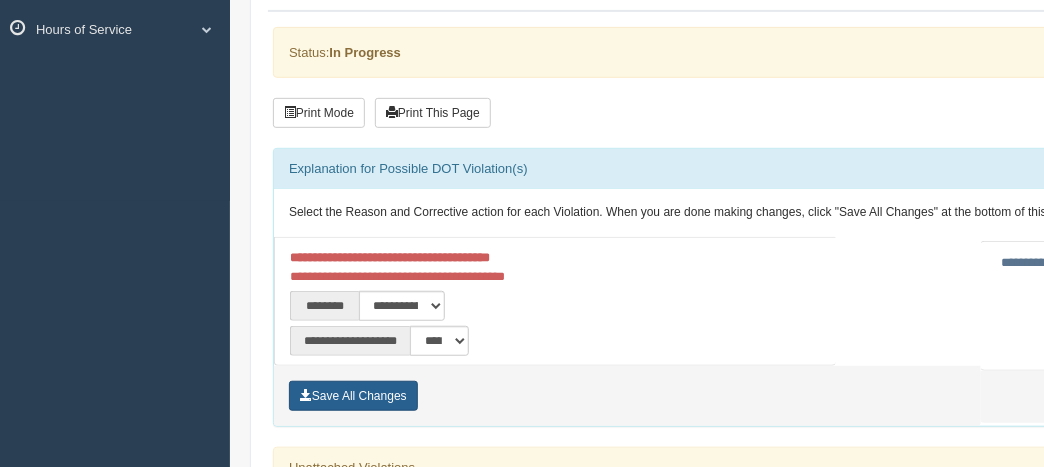 click on "Save All Changes" at bounding box center (353, 396) 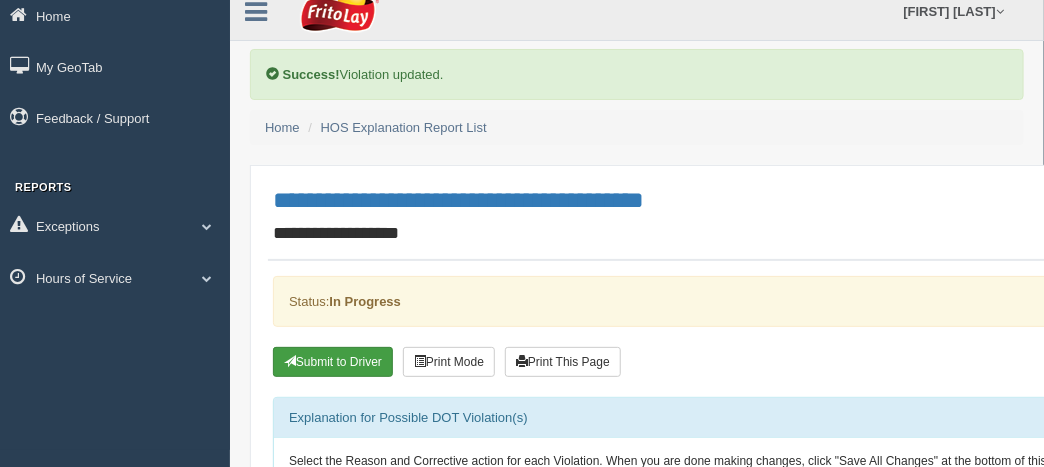 scroll, scrollTop: 33, scrollLeft: 0, axis: vertical 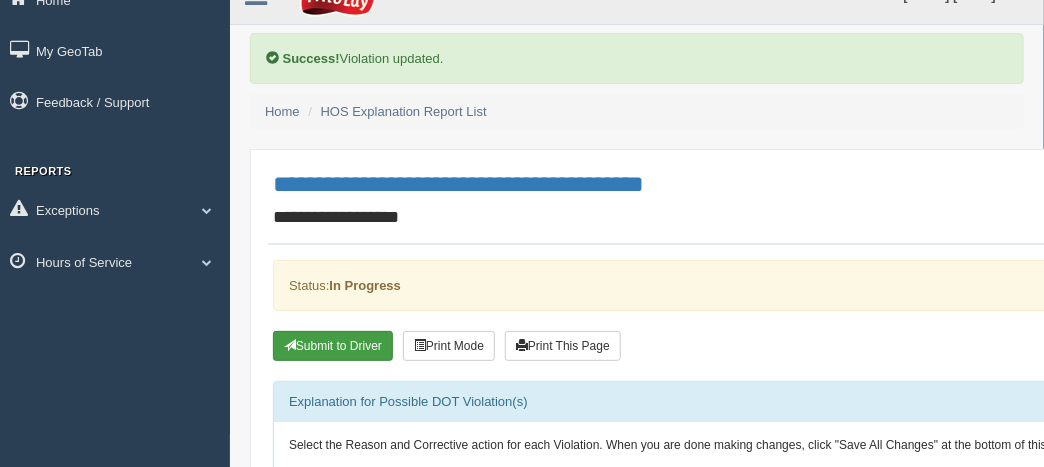 click on "Submit to Driver" at bounding box center [333, 346] 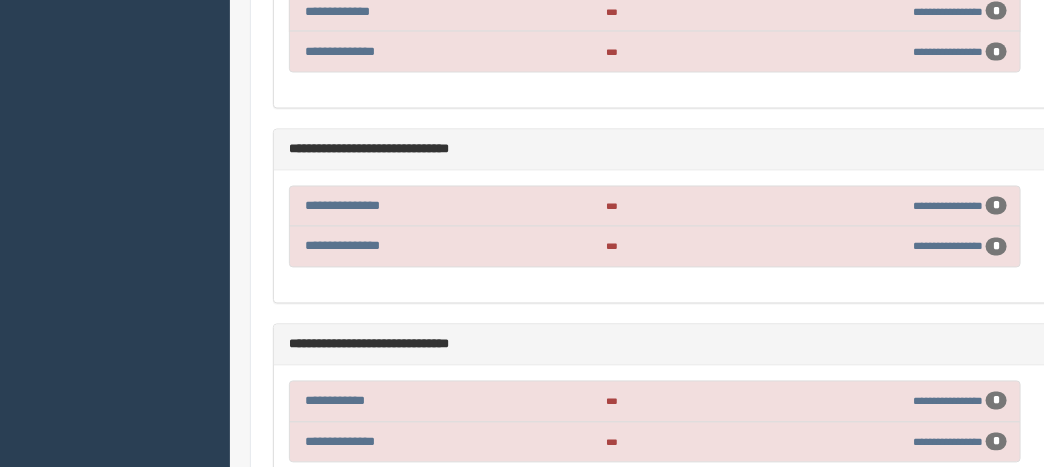 scroll, scrollTop: 1033, scrollLeft: 0, axis: vertical 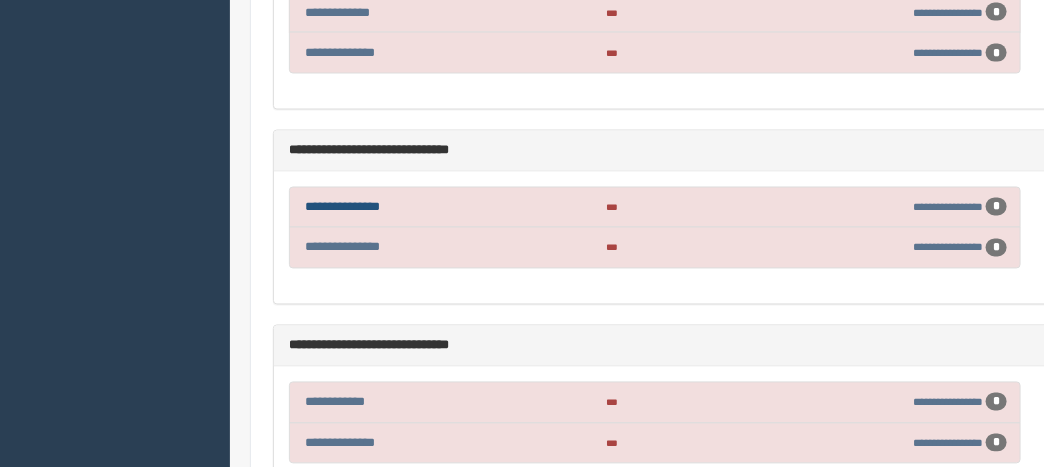 click on "**********" at bounding box center [342, 207] 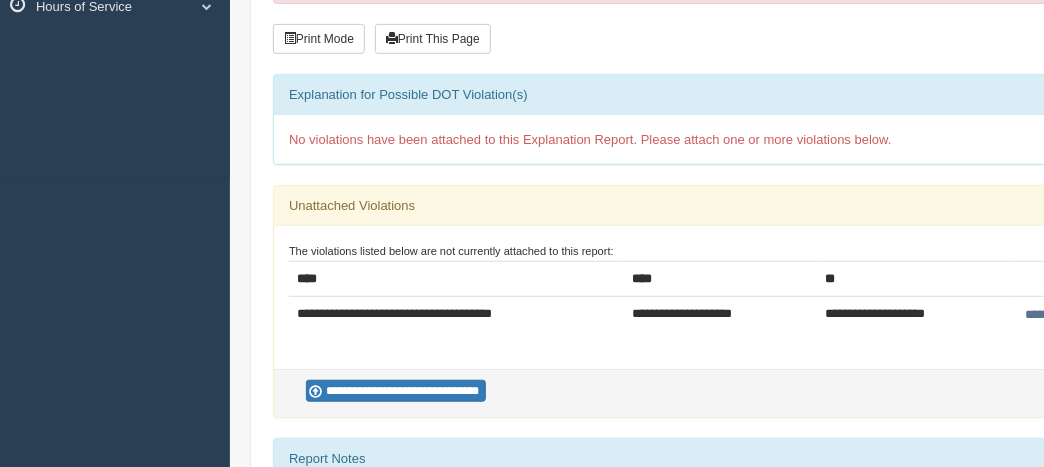 scroll, scrollTop: 300, scrollLeft: 0, axis: vertical 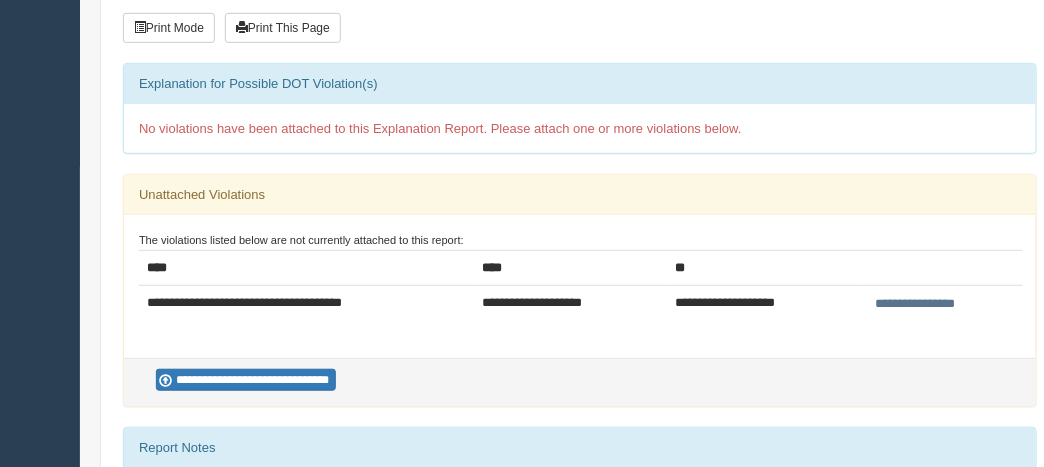 click on "**********" at bounding box center (915, 304) 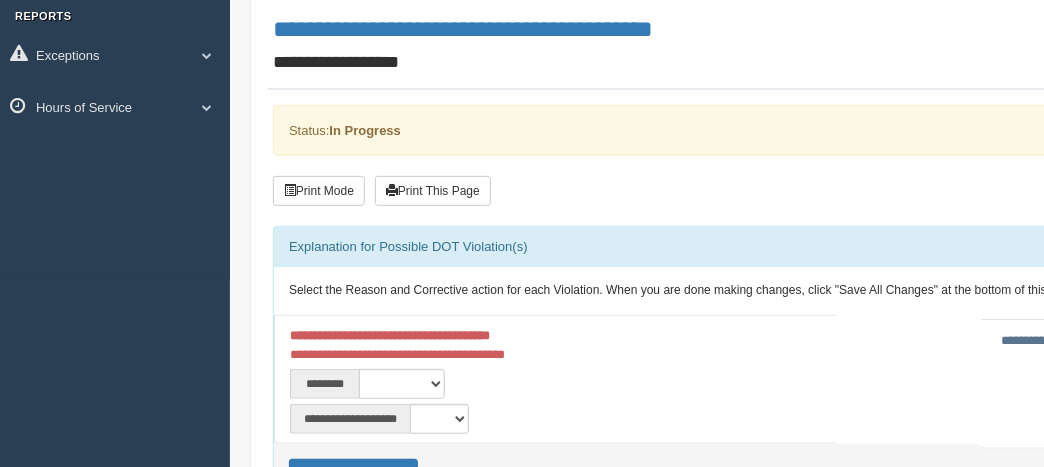 scroll, scrollTop: 233, scrollLeft: 0, axis: vertical 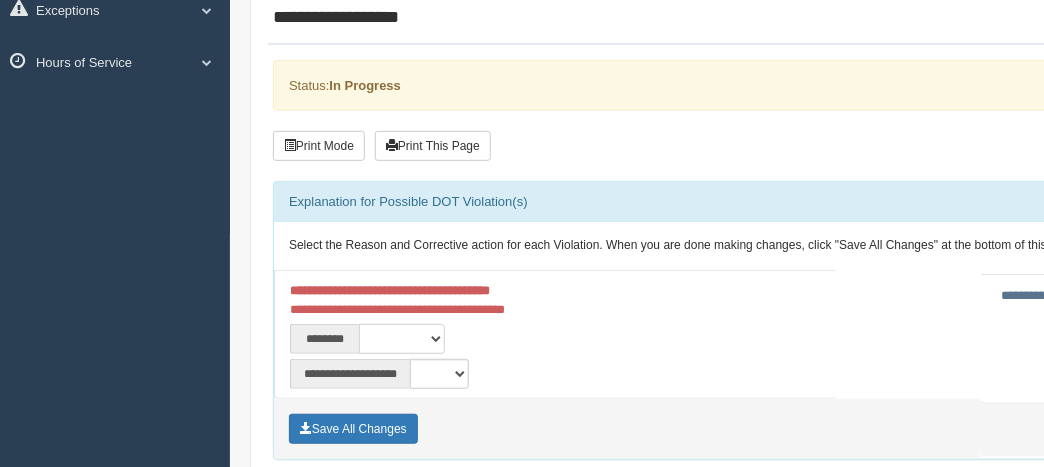 click on "**********" at bounding box center [402, 339] 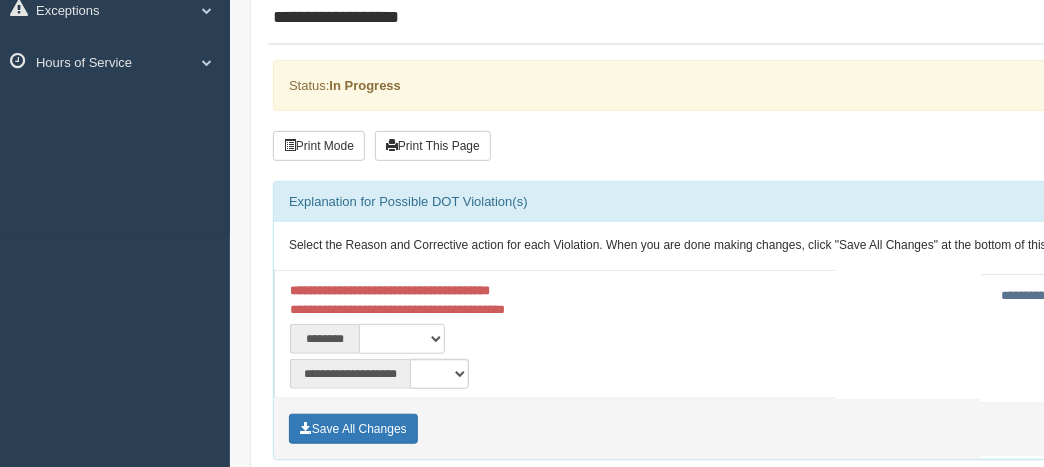 select on "****" 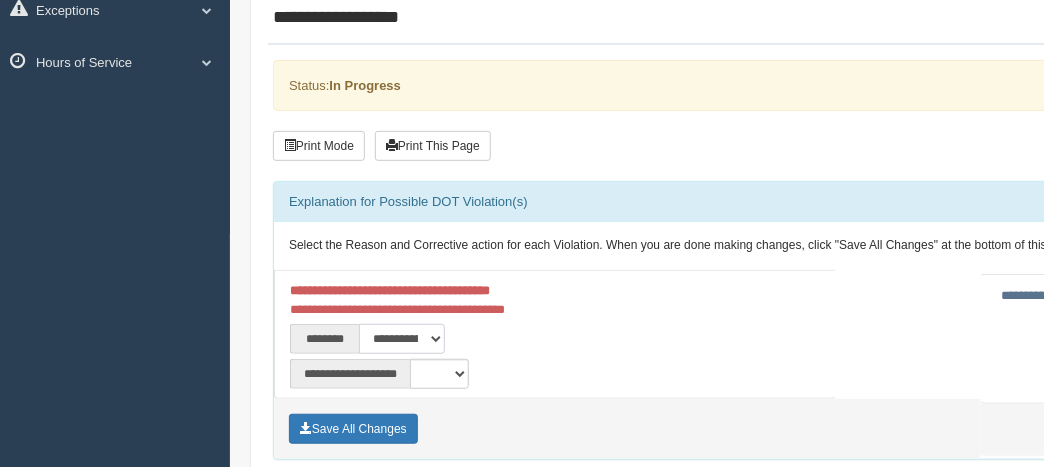 click on "**********" at bounding box center [402, 339] 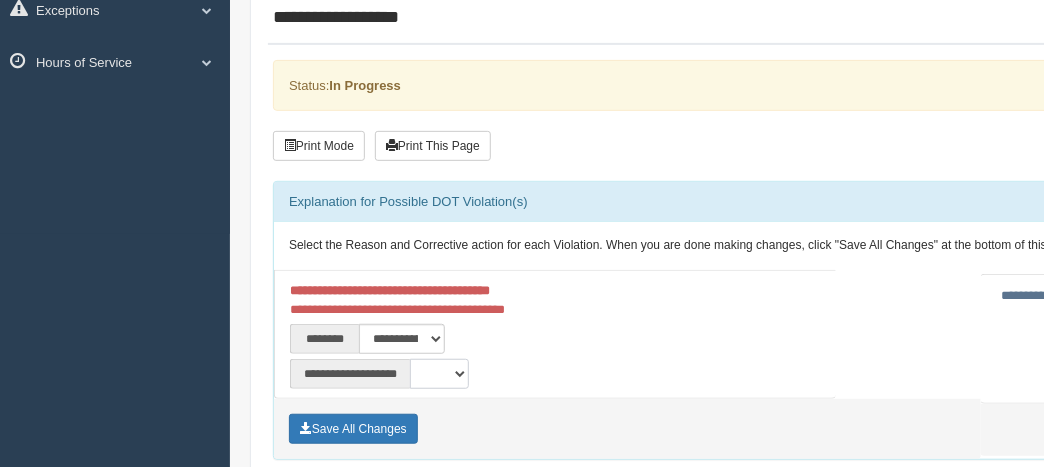 click on "**********" at bounding box center [439, 374] 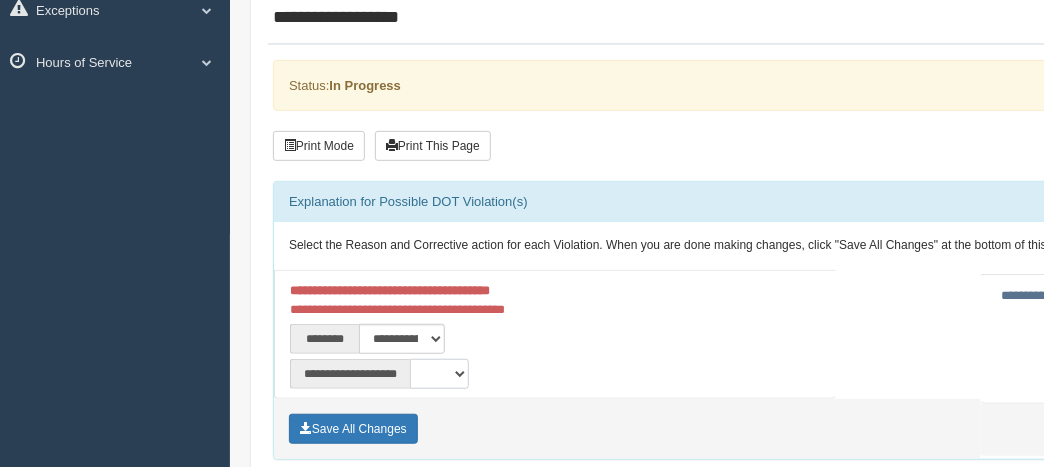select on "**" 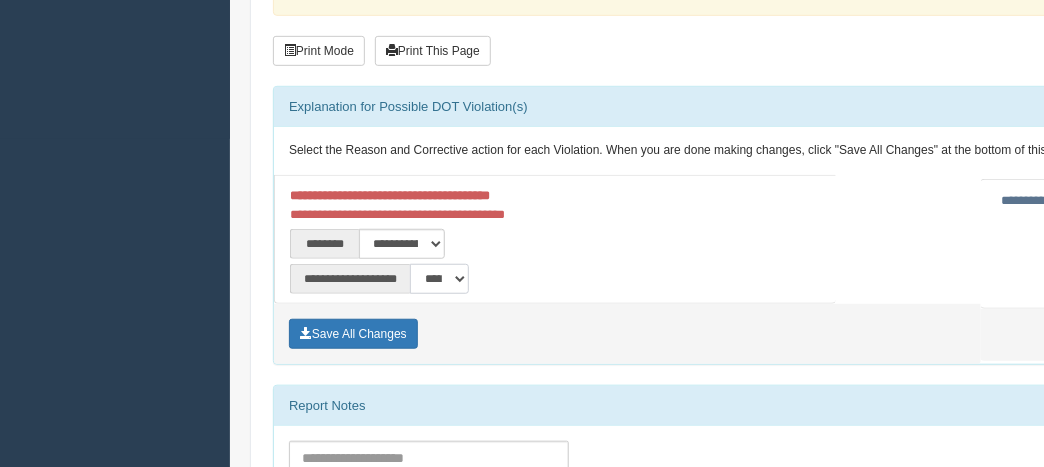 scroll, scrollTop: 366, scrollLeft: 0, axis: vertical 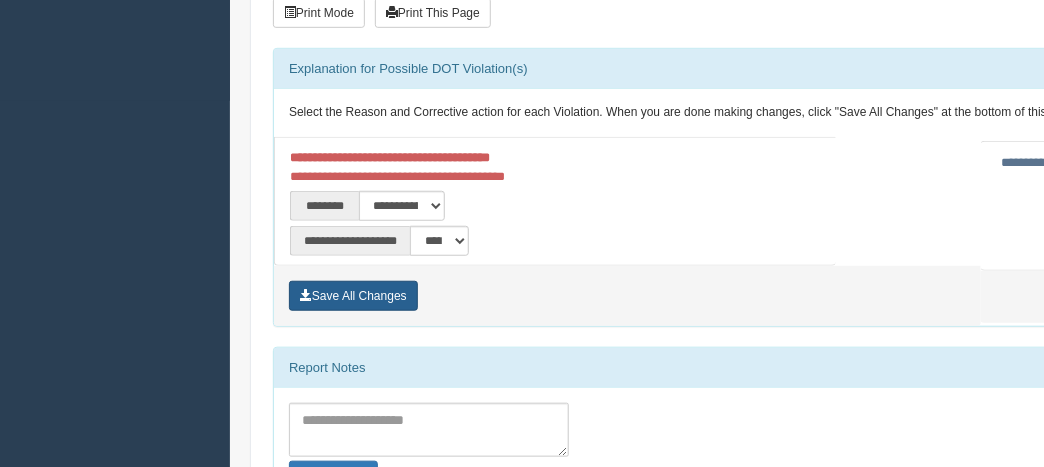 click on "Save All Changes" at bounding box center [353, 296] 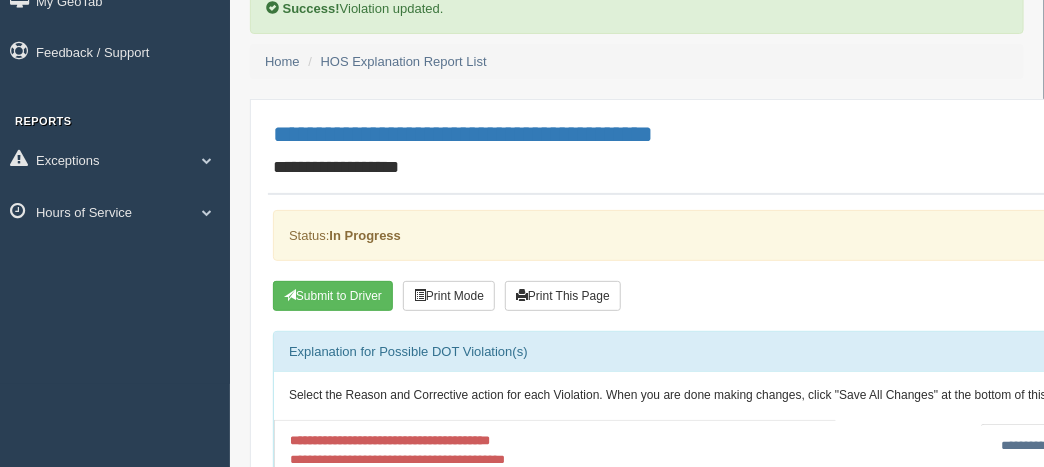 scroll, scrollTop: 133, scrollLeft: 0, axis: vertical 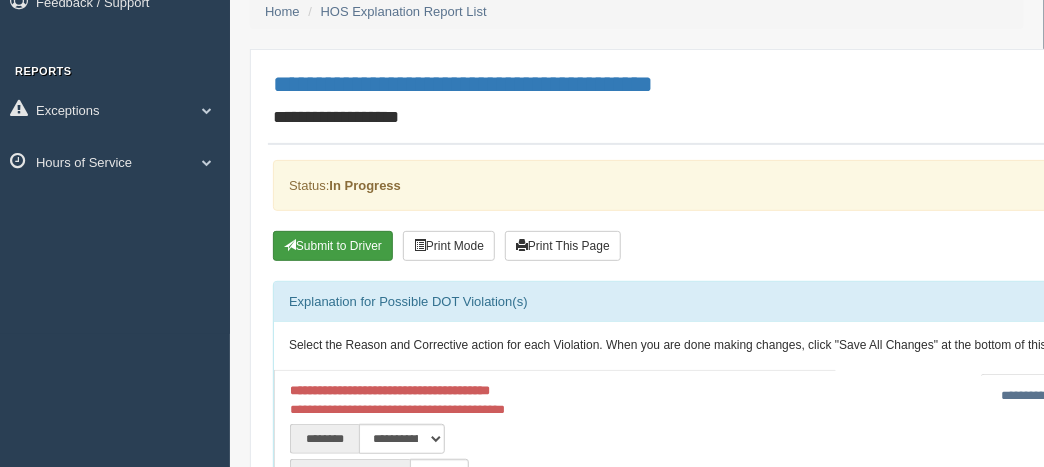 click on "Submit to Driver" at bounding box center [333, 246] 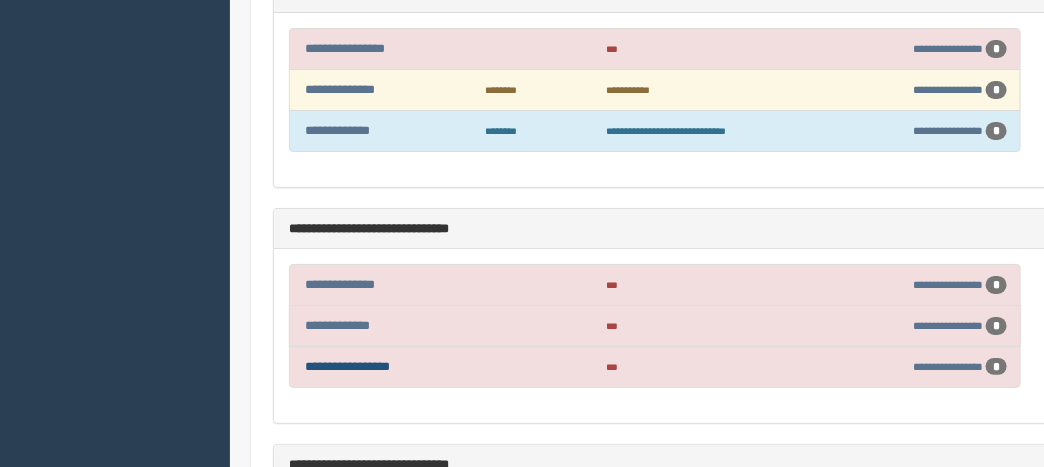 scroll, scrollTop: 2278, scrollLeft: 0, axis: vertical 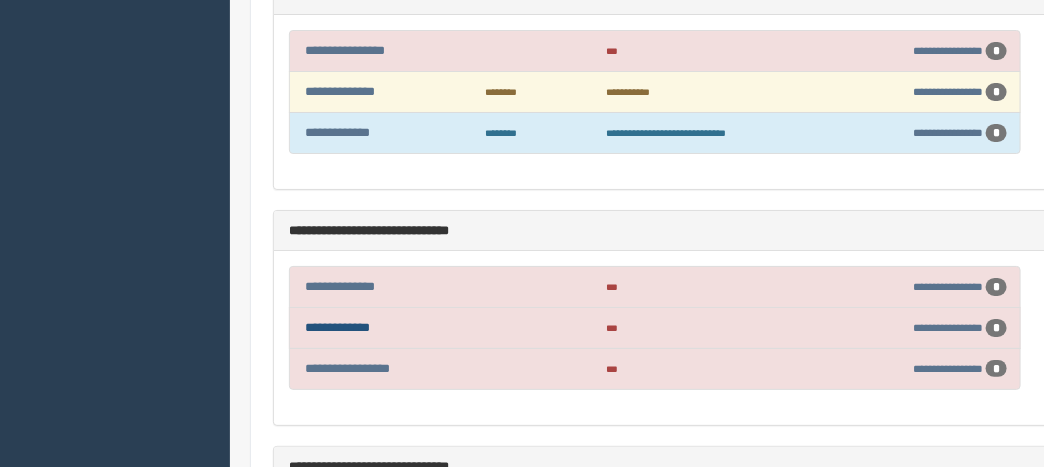 click on "**********" at bounding box center (337, 327) 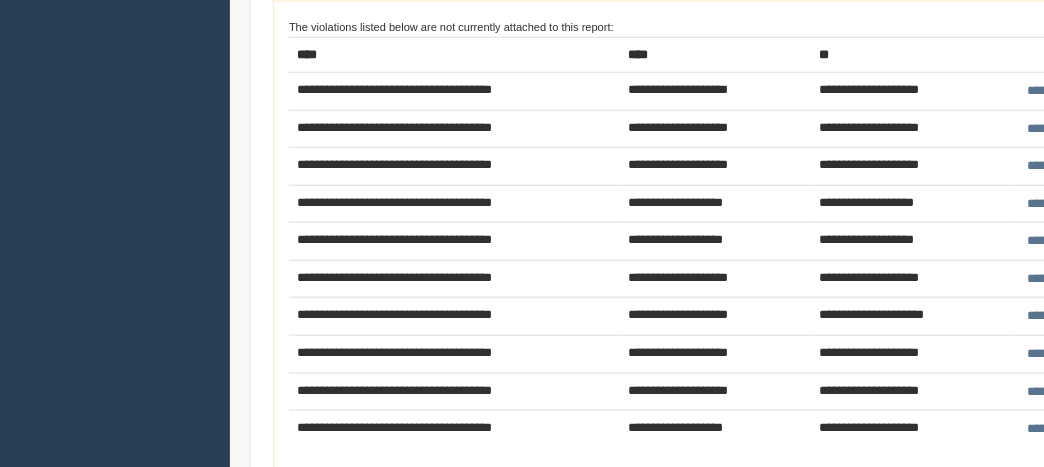 scroll, scrollTop: 600, scrollLeft: 0, axis: vertical 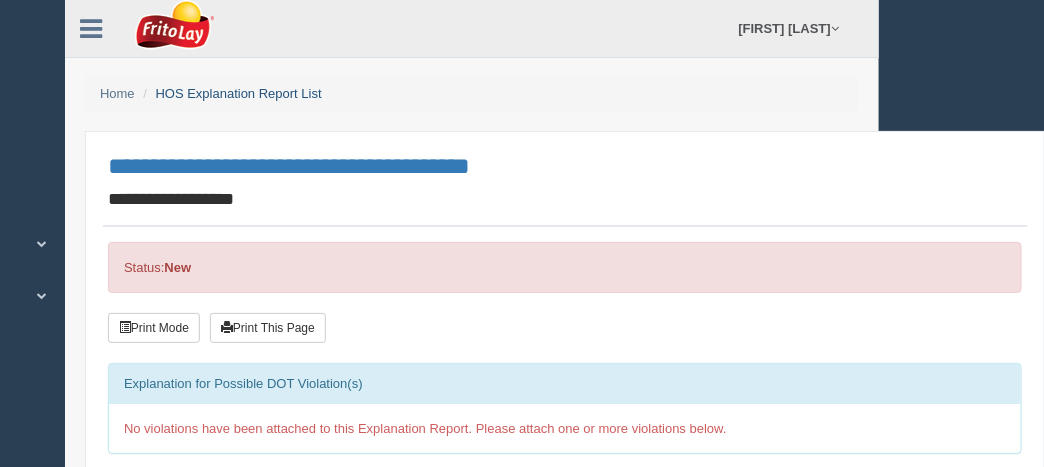 click on "HOS Explanation Report List" at bounding box center [239, 93] 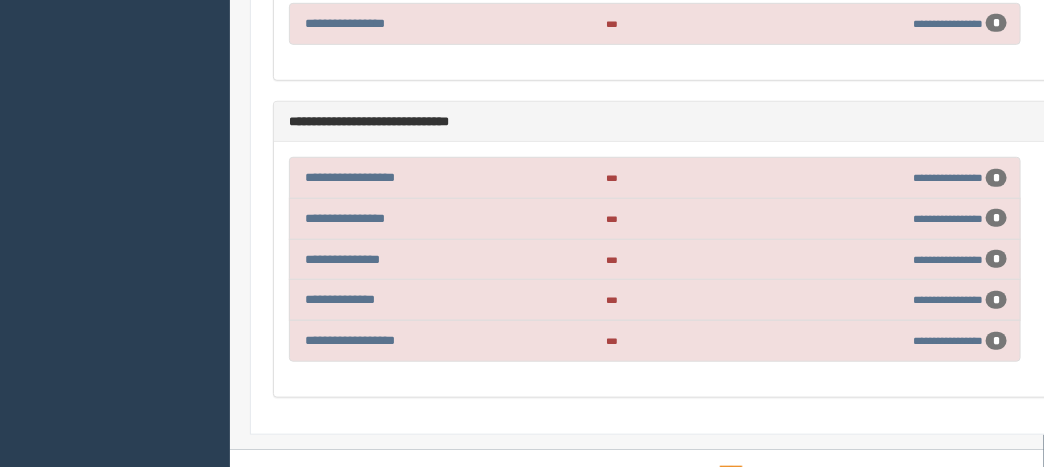 scroll, scrollTop: 2728, scrollLeft: 0, axis: vertical 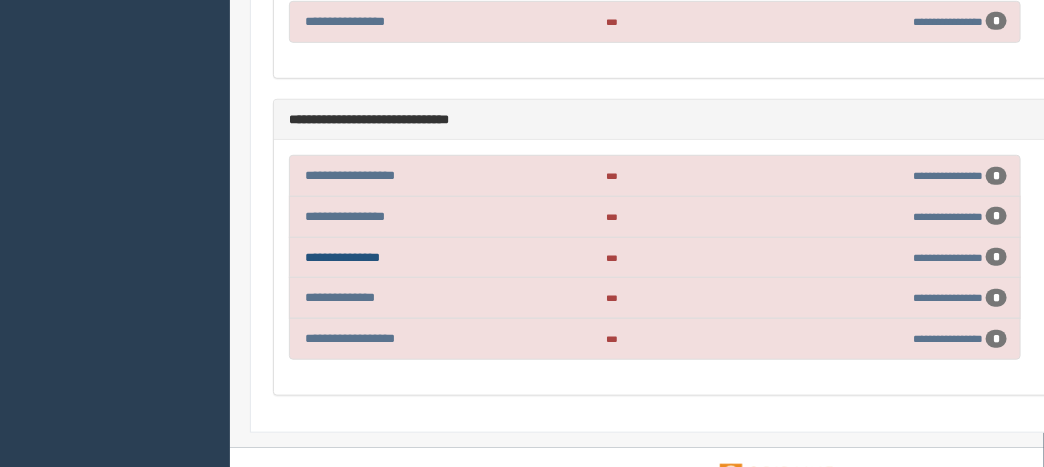 click on "**********" at bounding box center (342, 257) 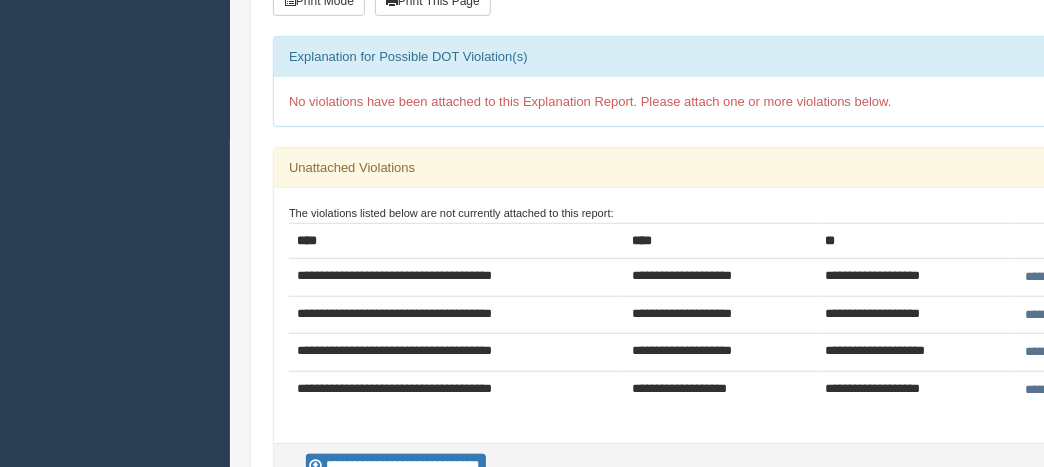 scroll, scrollTop: 333, scrollLeft: 0, axis: vertical 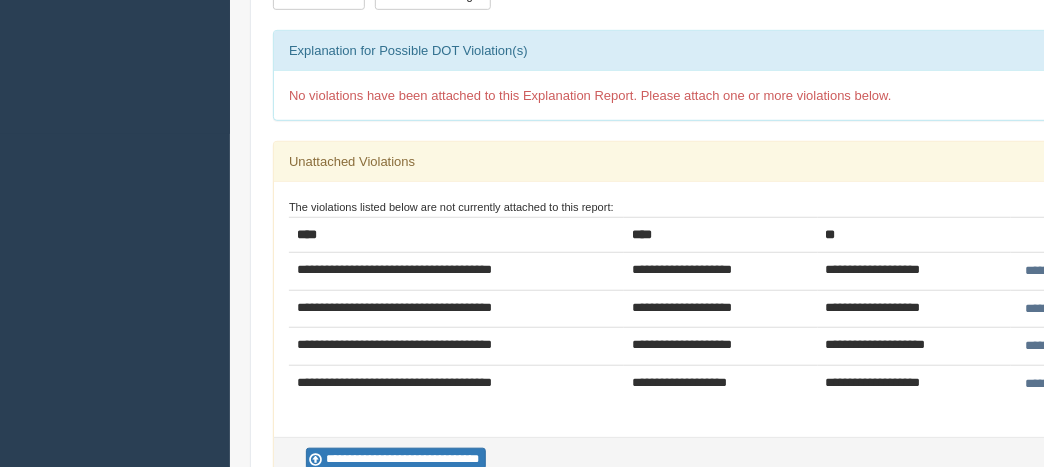 click on "**********" at bounding box center (1065, 271) 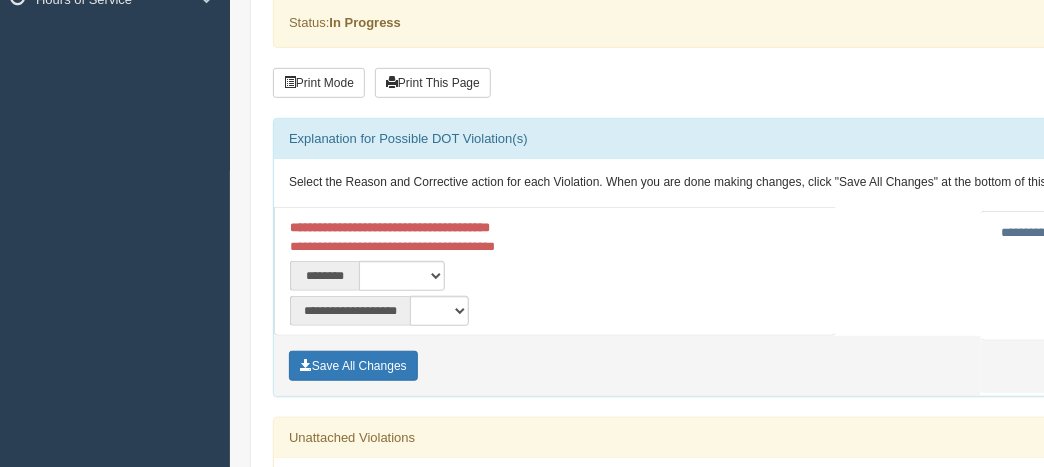 scroll, scrollTop: 366, scrollLeft: 0, axis: vertical 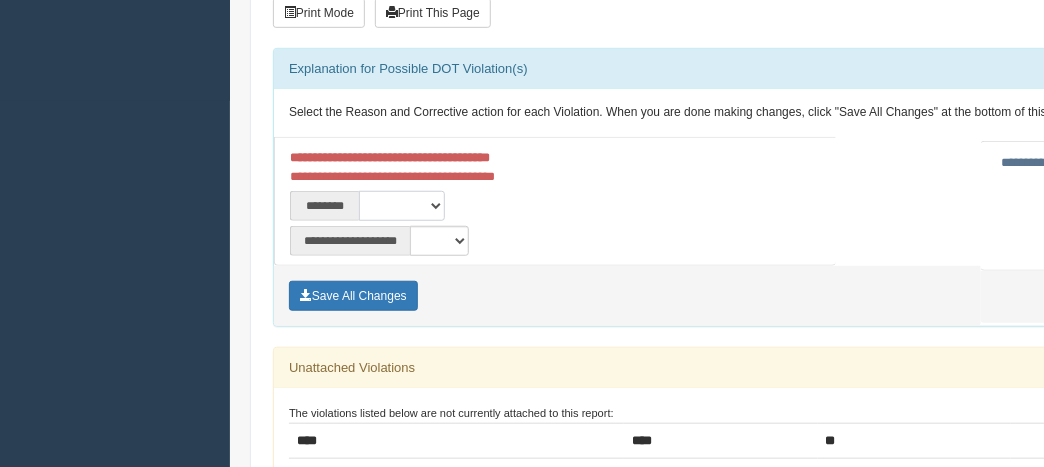 click on "**********" at bounding box center [402, 206] 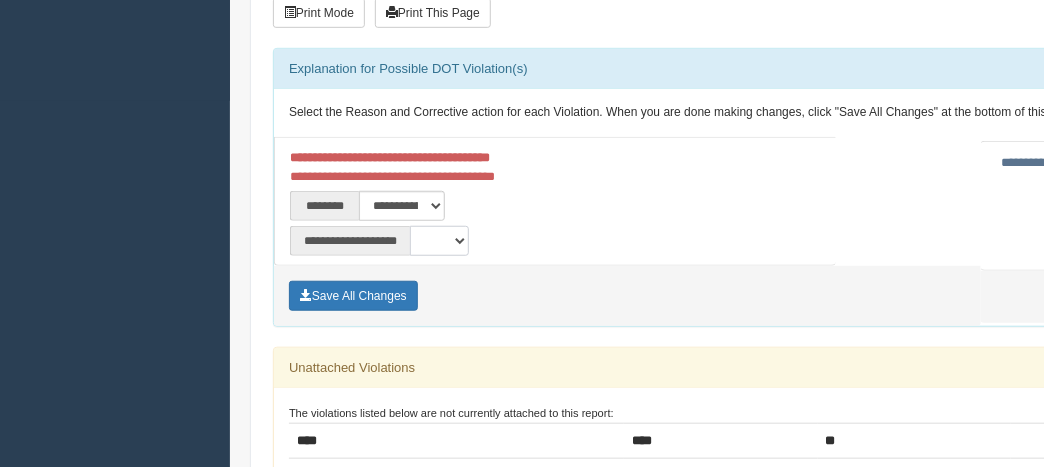 click on "**********" at bounding box center [439, 241] 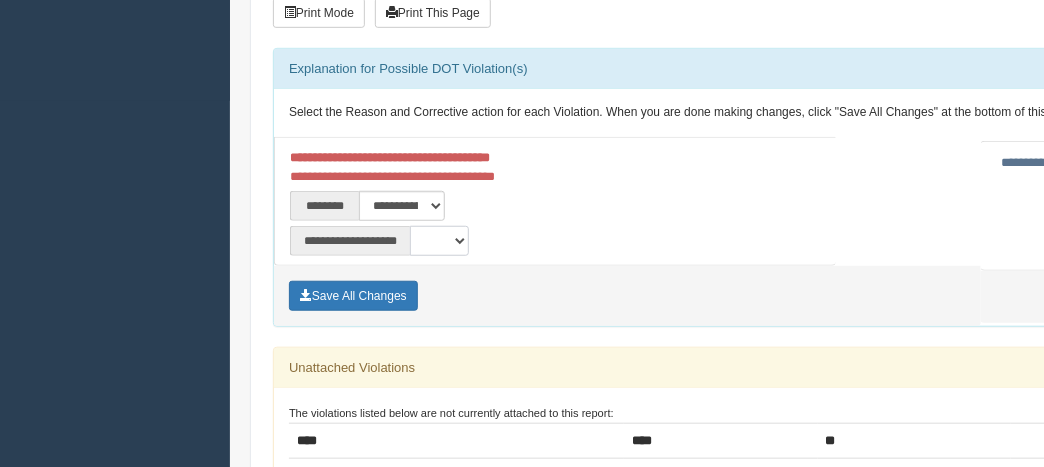 select on "**" 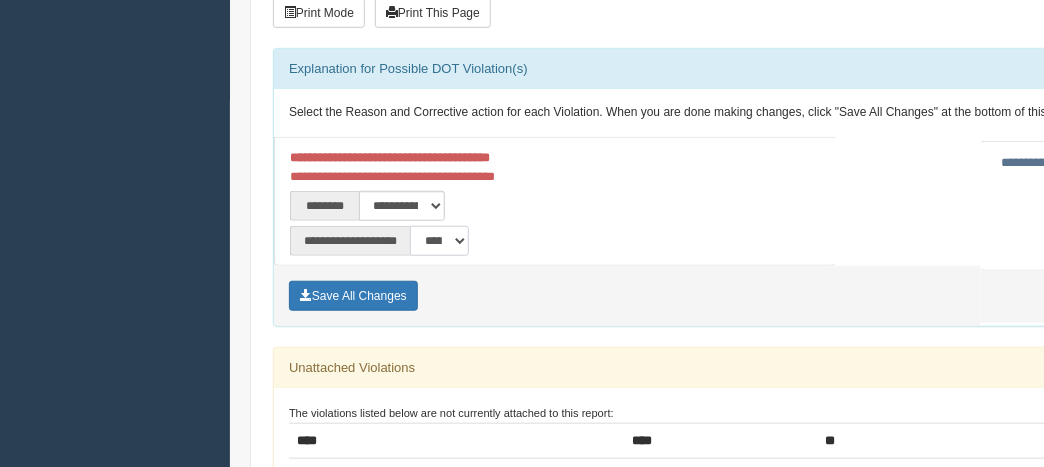 click on "**********" at bounding box center [439, 241] 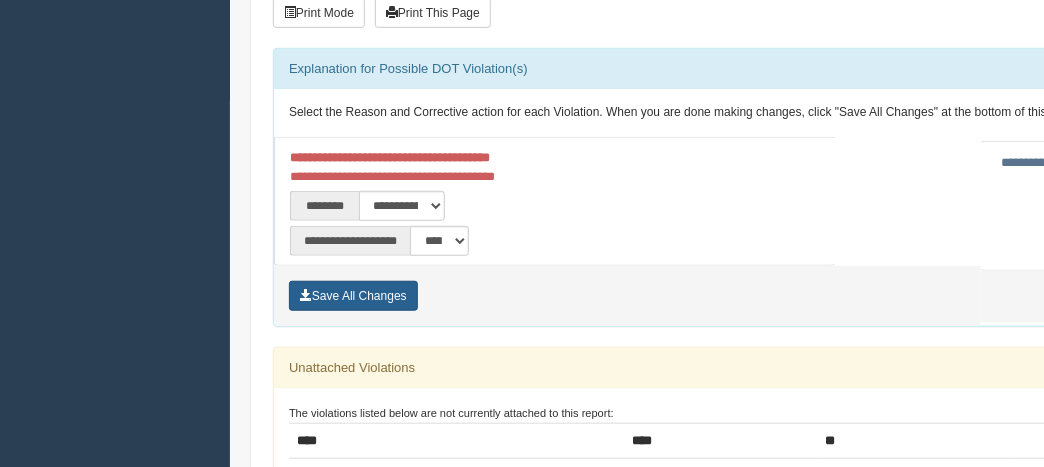 click on "Save All Changes" at bounding box center [353, 296] 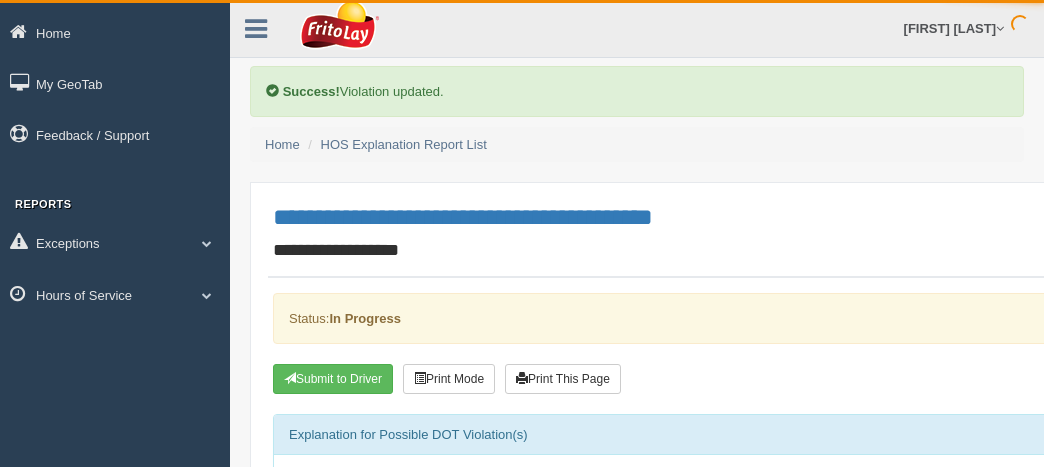 scroll, scrollTop: 0, scrollLeft: 0, axis: both 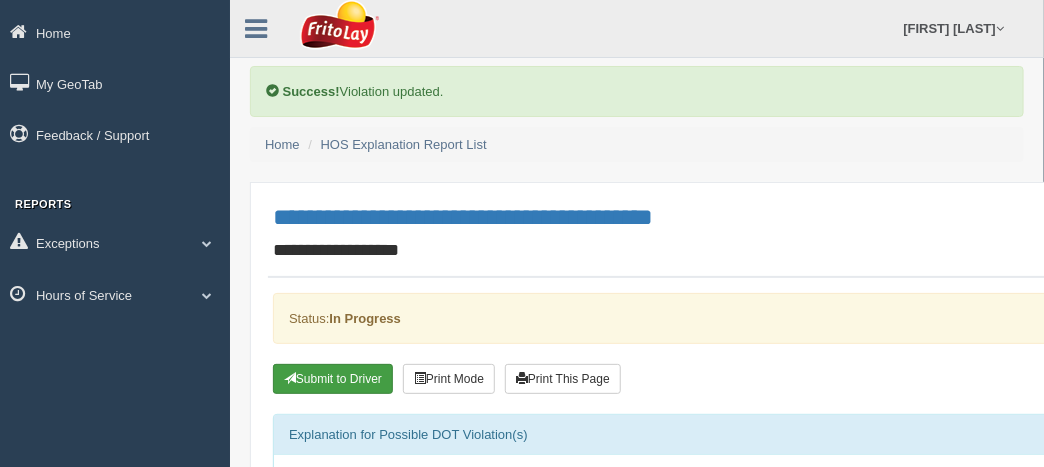 click on "Submit to Driver" at bounding box center [333, 379] 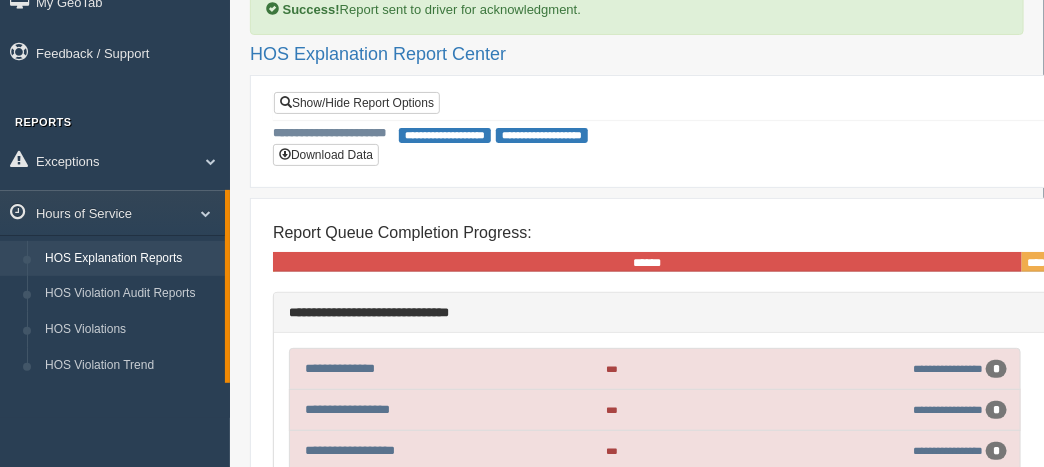 scroll, scrollTop: 0, scrollLeft: 0, axis: both 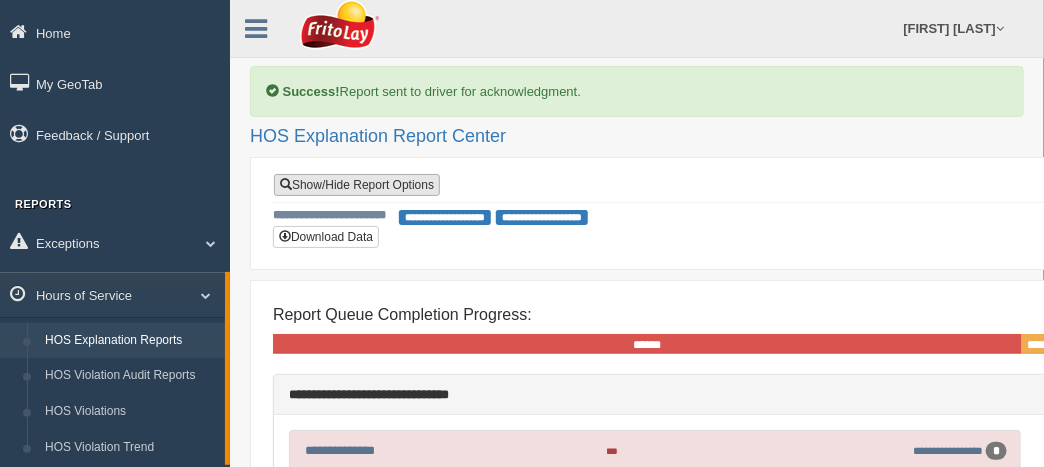 click on "Show/Hide Report Options" at bounding box center (357, 185) 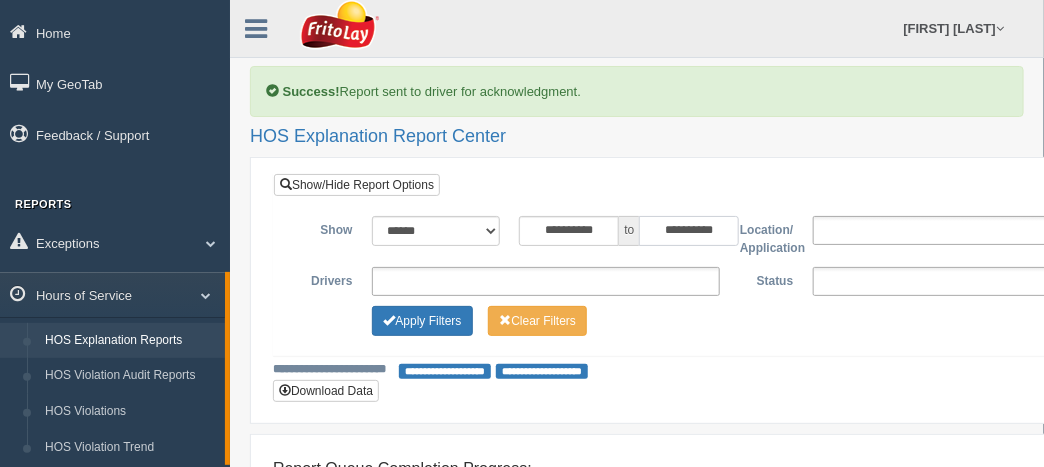 click on "**********" at bounding box center (689, 231) 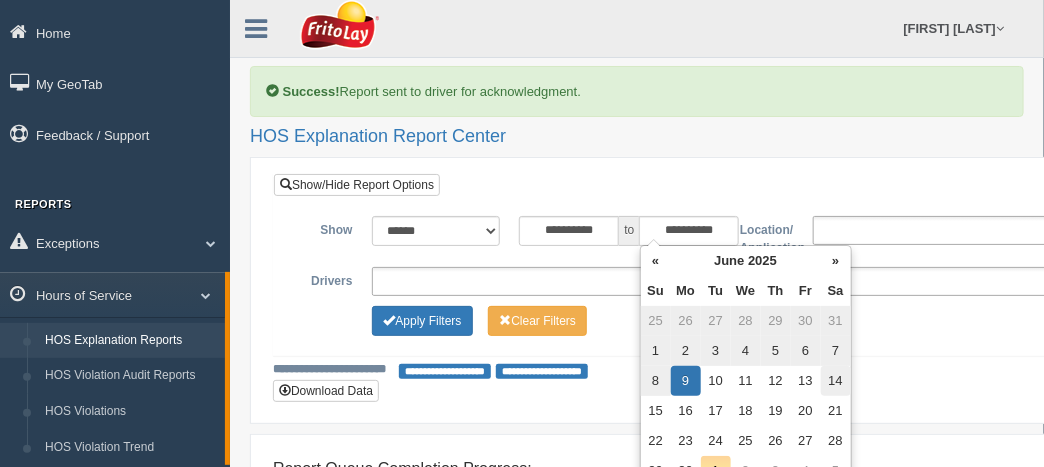click on "14" at bounding box center [836, 321] 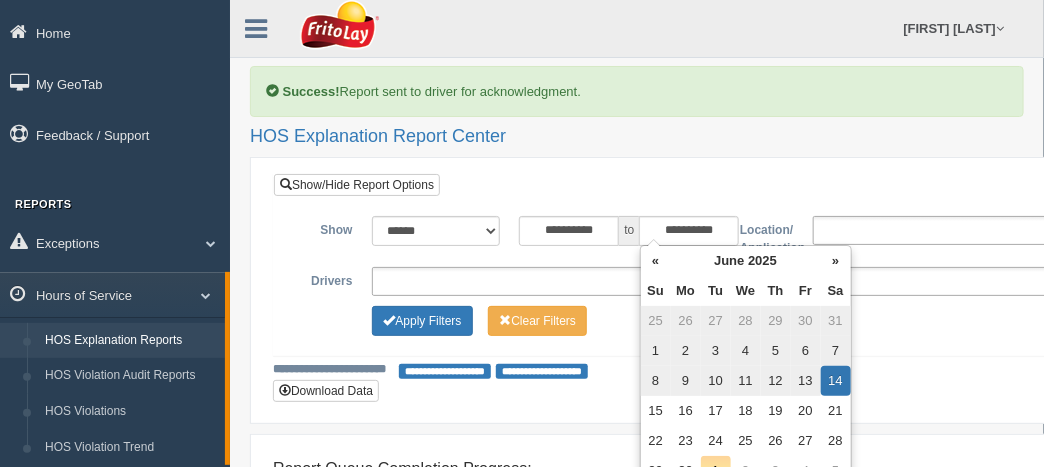 click on "**********" at bounding box center [730, 290] 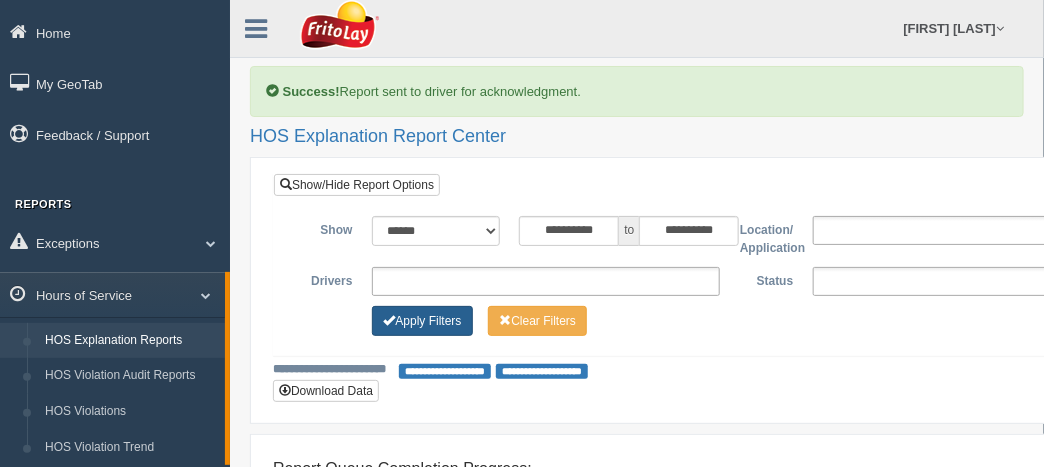 click on "Apply Filters" at bounding box center [422, 321] 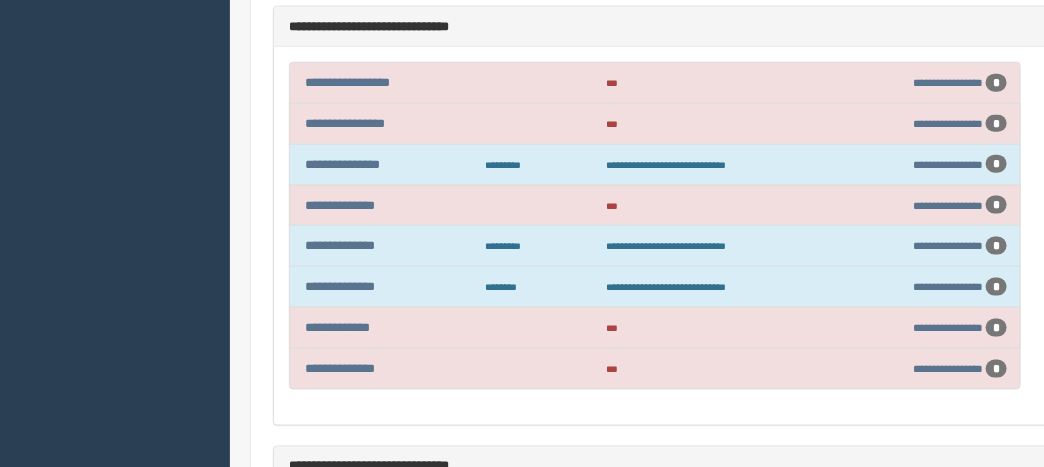 scroll, scrollTop: 733, scrollLeft: 0, axis: vertical 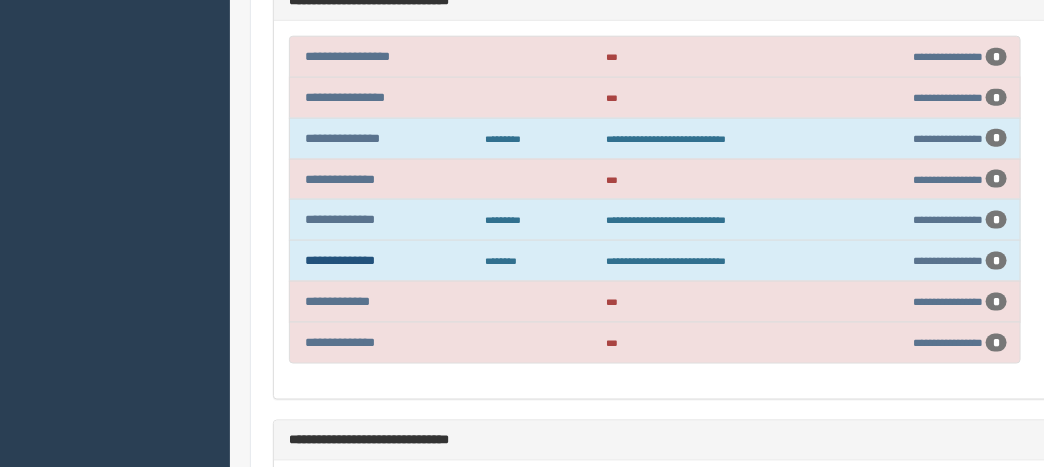 click on "**********" at bounding box center [340, 260] 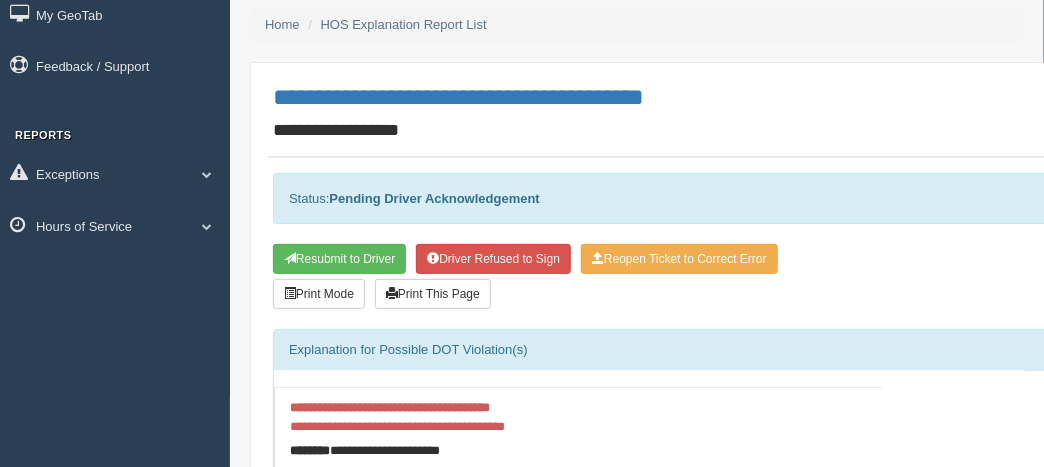 scroll, scrollTop: 0, scrollLeft: 0, axis: both 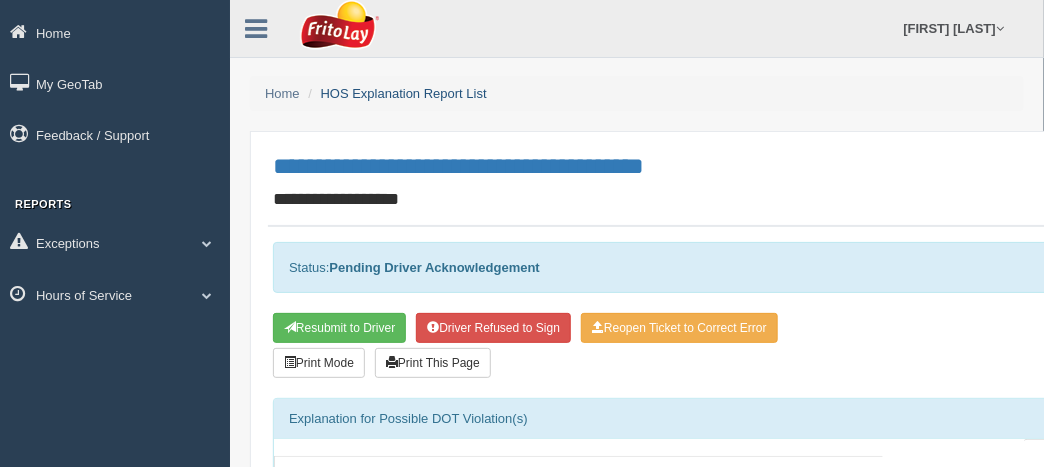 click on "HOS Explanation Report List" at bounding box center (404, 93) 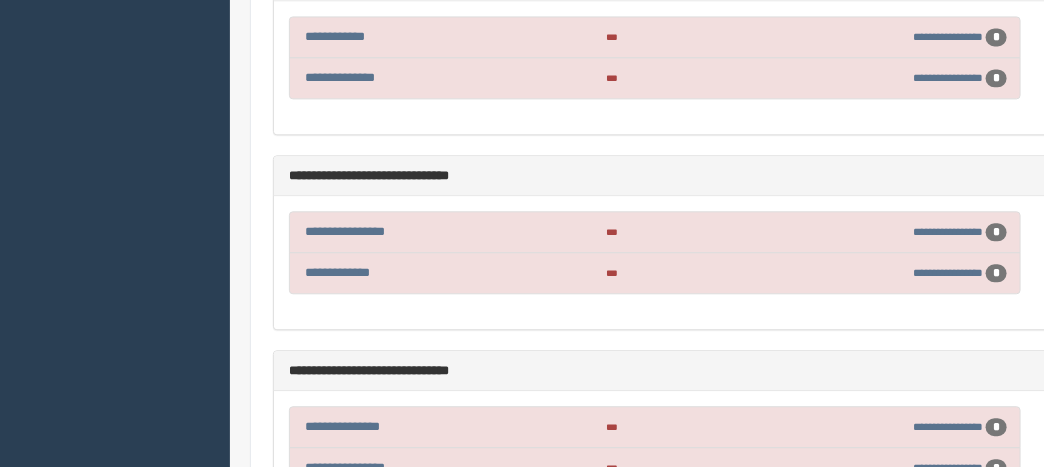 scroll, scrollTop: 1400, scrollLeft: 0, axis: vertical 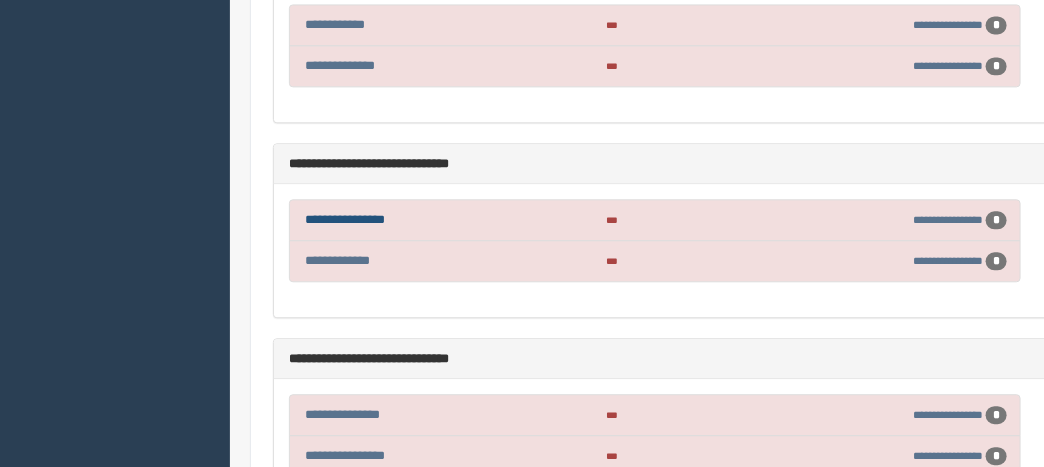 click on "**********" at bounding box center [345, 219] 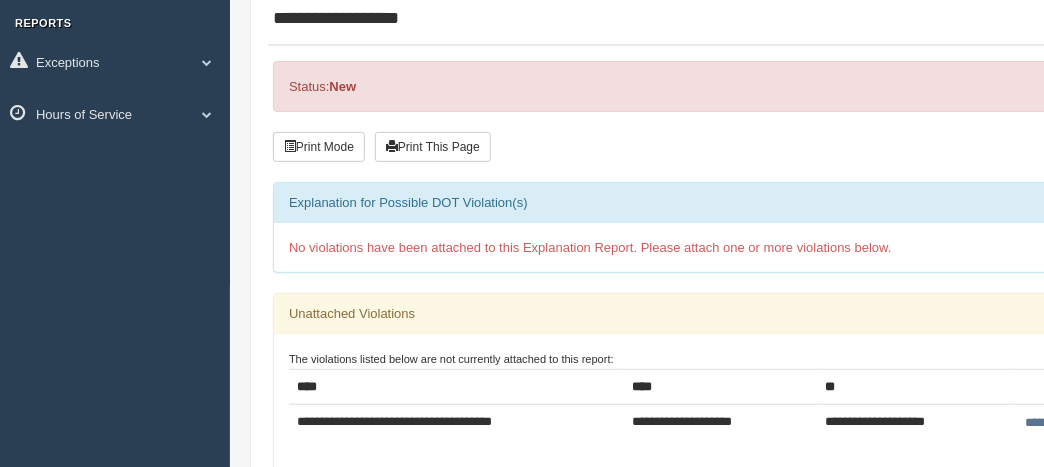 scroll, scrollTop: 266, scrollLeft: 0, axis: vertical 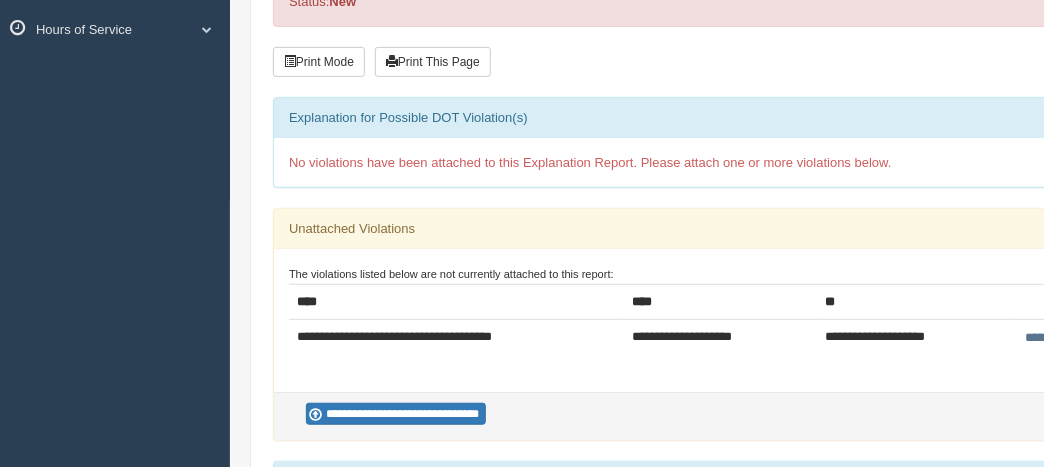 click on "**********" at bounding box center [1065, 338] 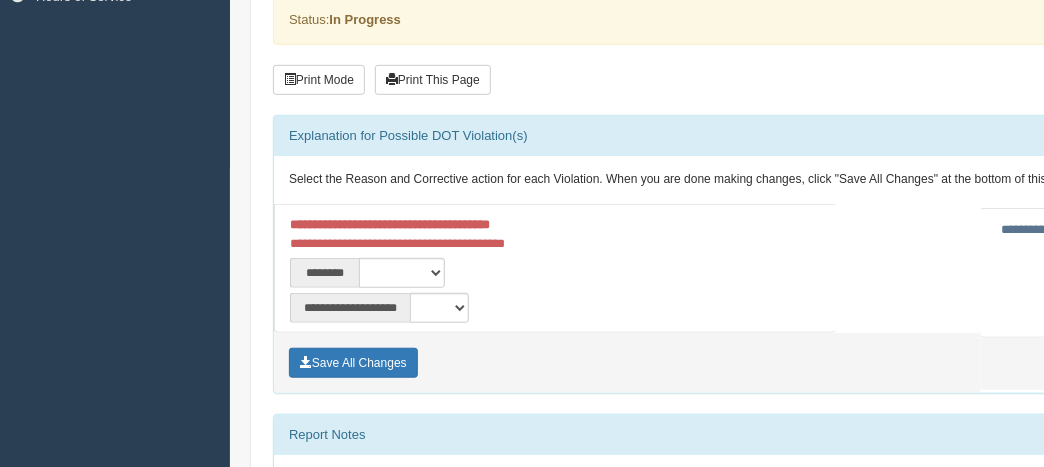 scroll, scrollTop: 300, scrollLeft: 0, axis: vertical 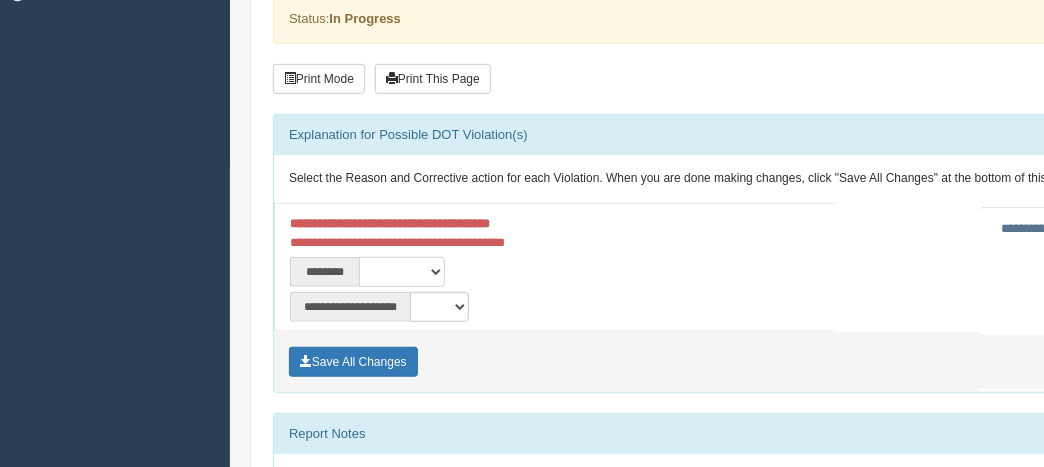 click on "**********" at bounding box center [402, 272] 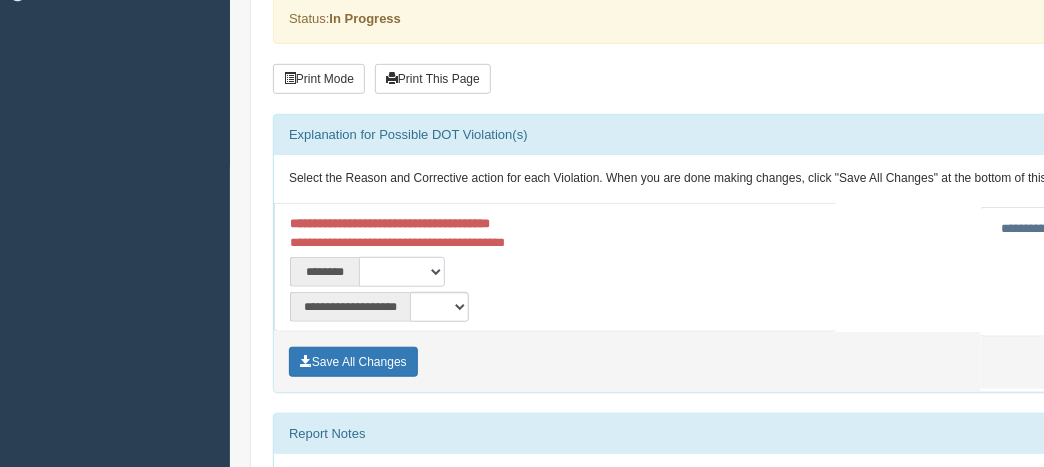 select on "****" 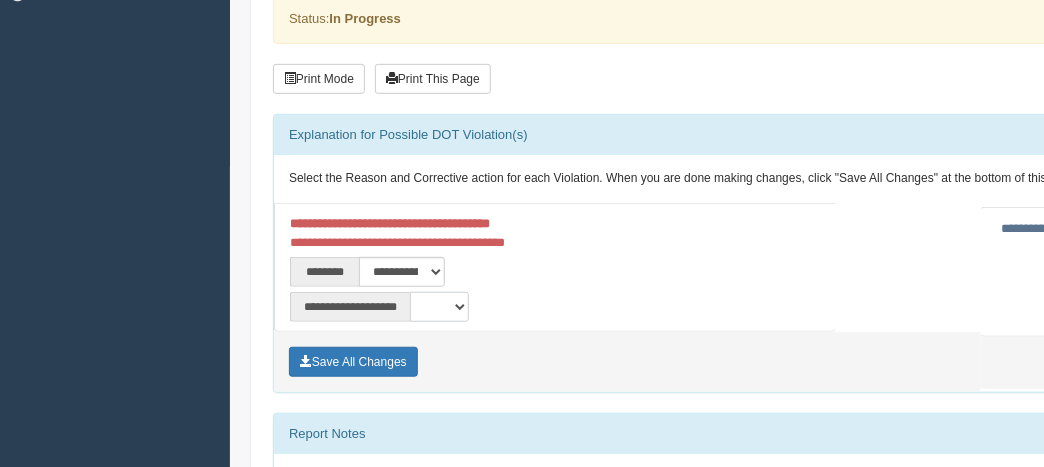 click on "**********" at bounding box center (439, 307) 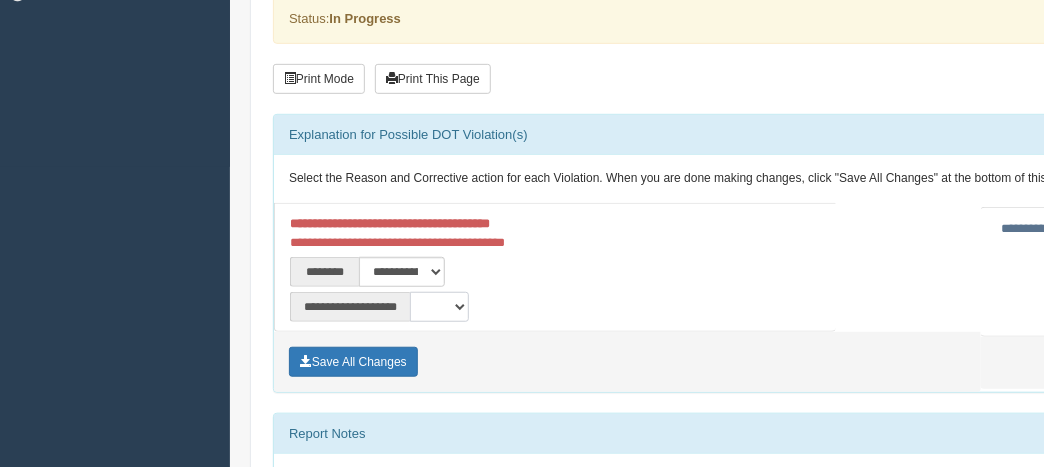 select on "**" 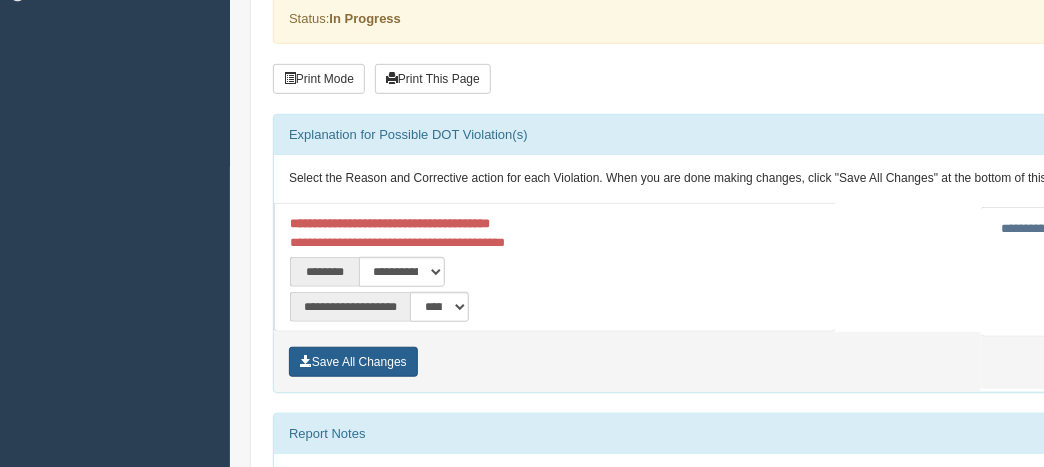 click on "Save All Changes" at bounding box center (353, 362) 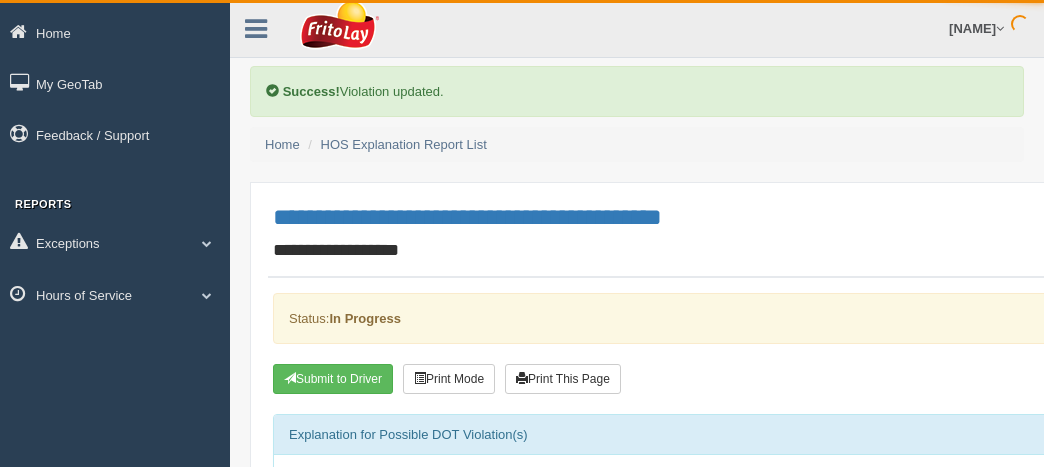 scroll, scrollTop: 0, scrollLeft: 0, axis: both 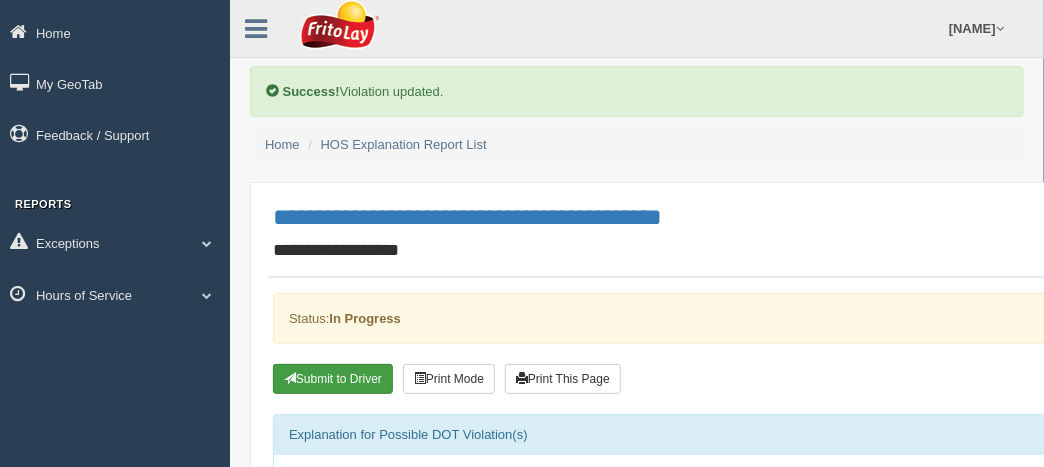 click on "Submit to Driver" at bounding box center [333, 379] 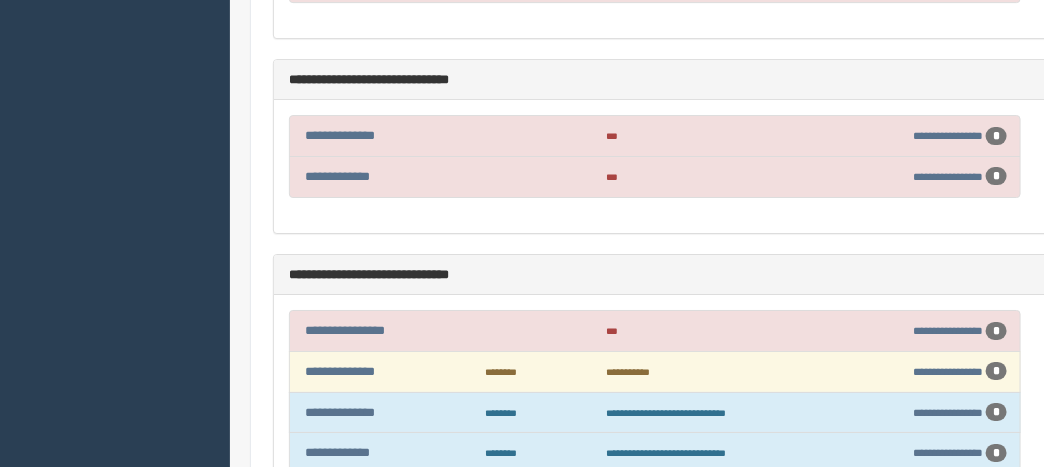scroll, scrollTop: 2166, scrollLeft: 0, axis: vertical 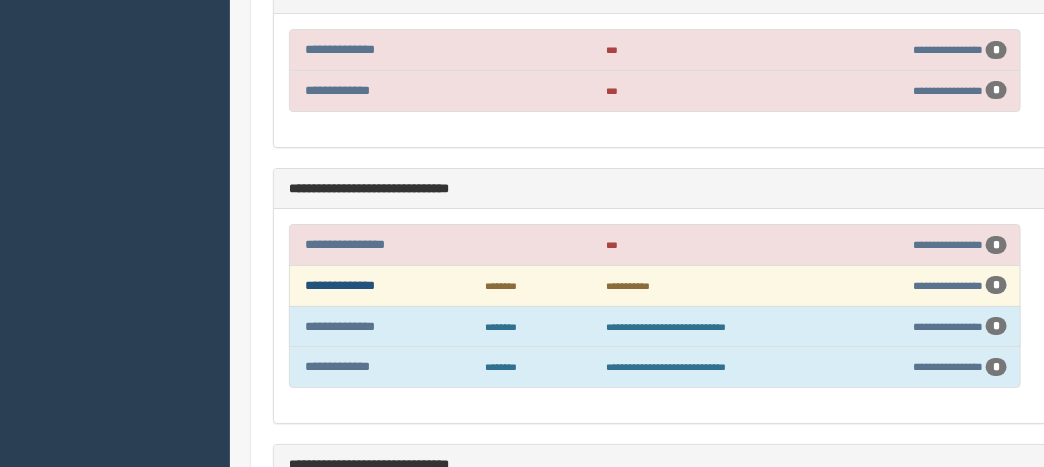 click on "**********" at bounding box center (340, 285) 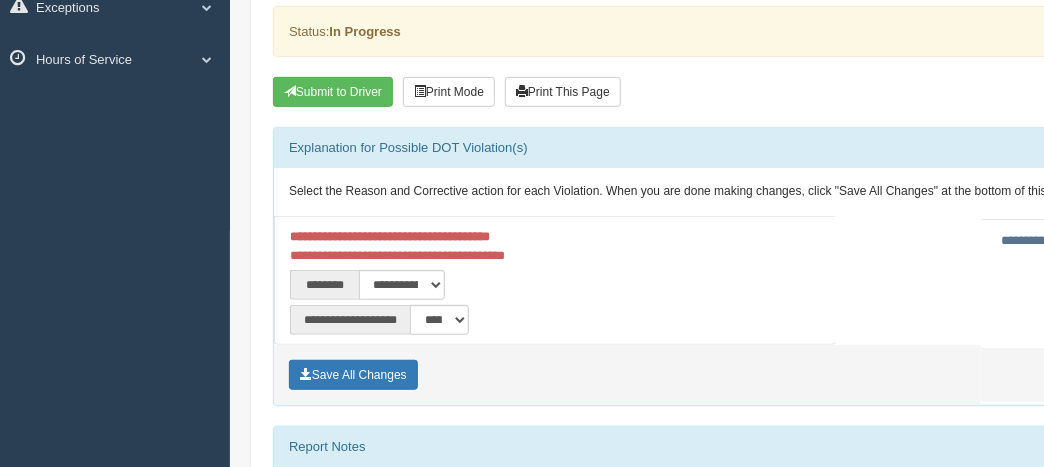 scroll, scrollTop: 233, scrollLeft: 0, axis: vertical 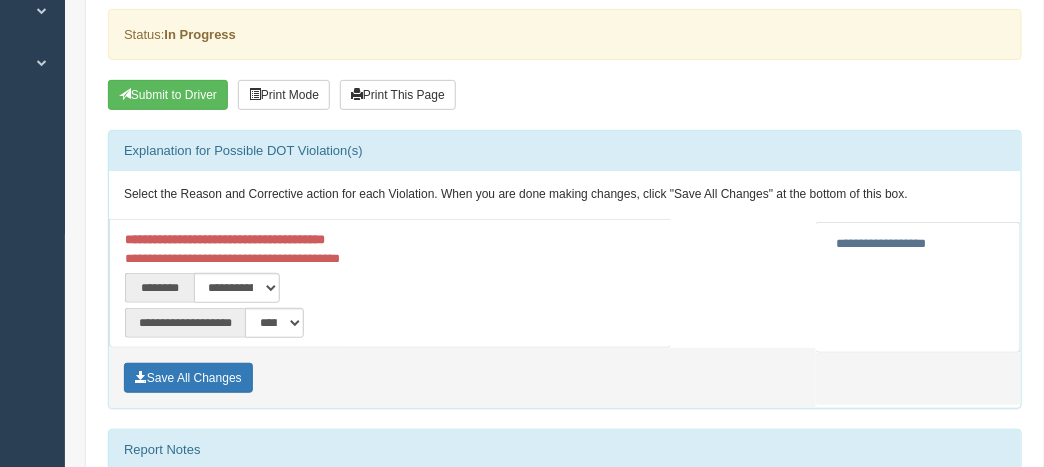 click on "**********" at bounding box center [882, 243] 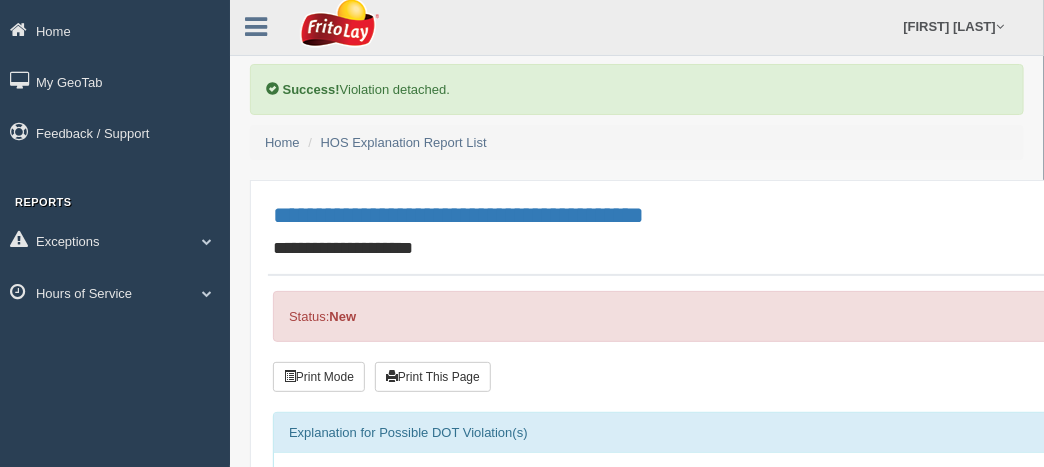 scroll, scrollTop: 0, scrollLeft: 0, axis: both 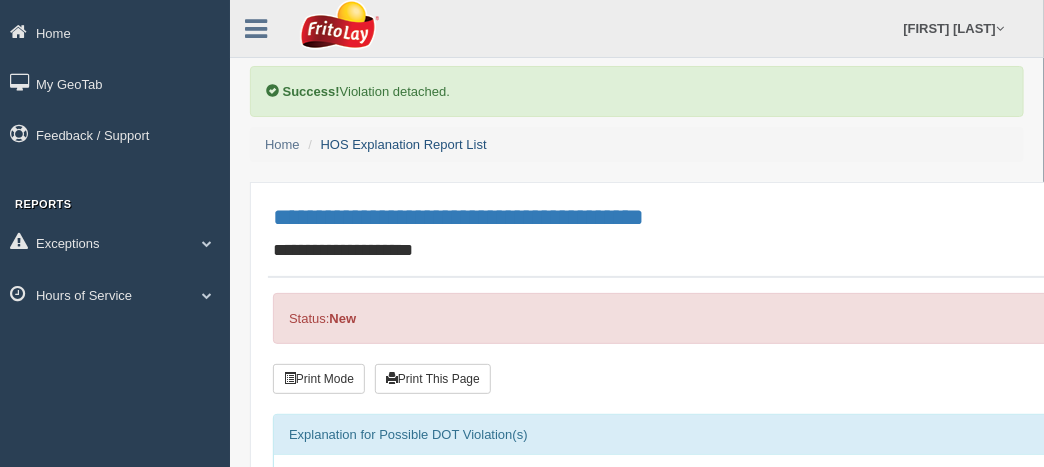 click on "HOS Explanation Report List" at bounding box center (404, 144) 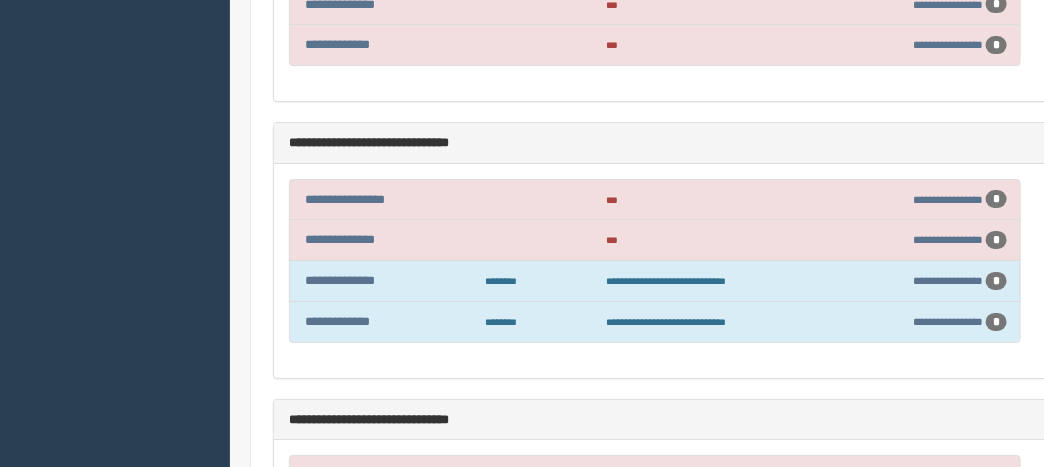 scroll, scrollTop: 2166, scrollLeft: 0, axis: vertical 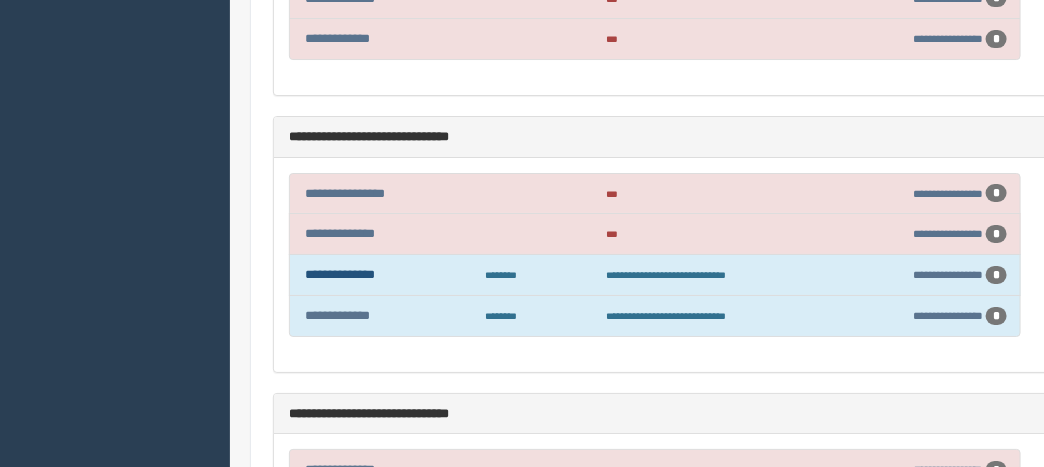 click on "**********" at bounding box center (340, 274) 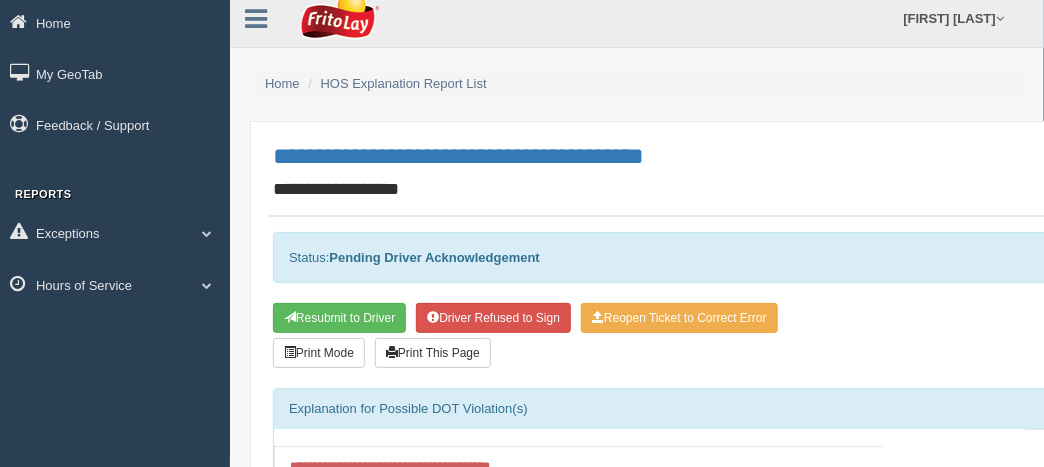 scroll, scrollTop: 0, scrollLeft: 0, axis: both 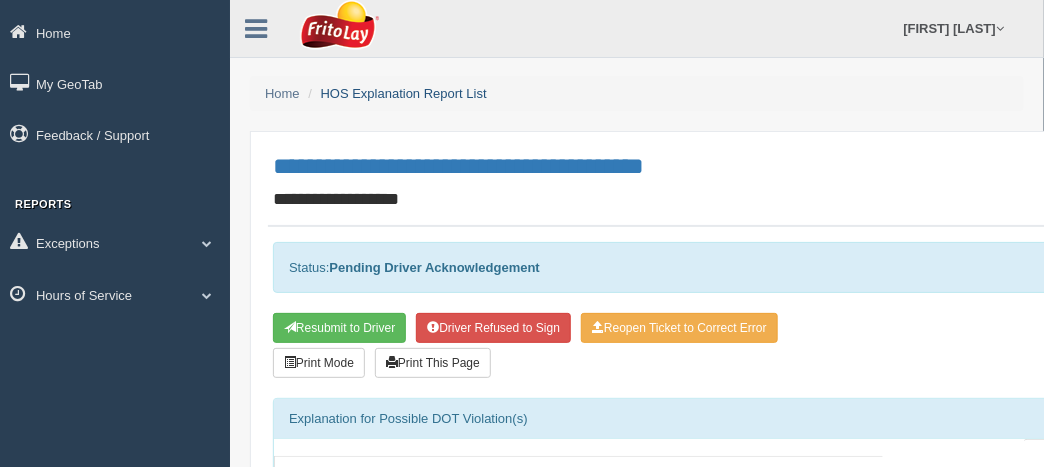 click on "HOS Explanation Report List" at bounding box center [404, 93] 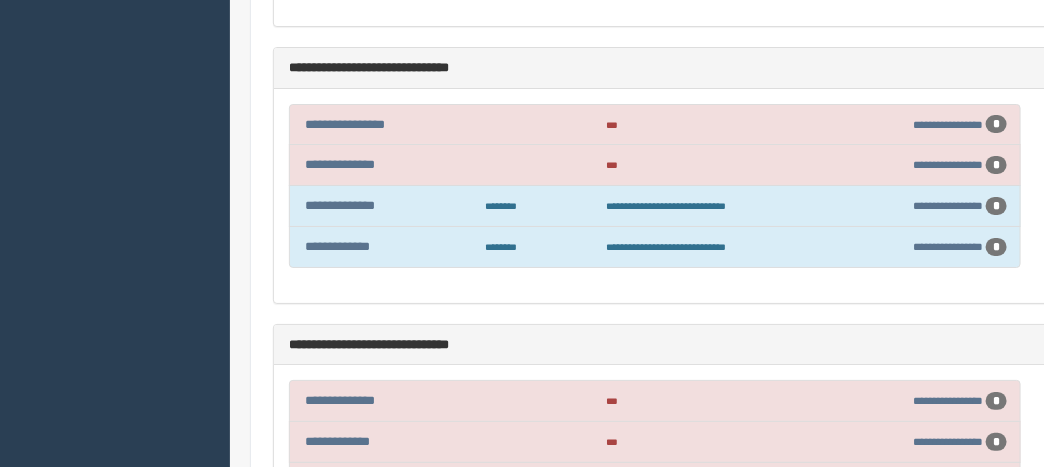 scroll, scrollTop: 2233, scrollLeft: 0, axis: vertical 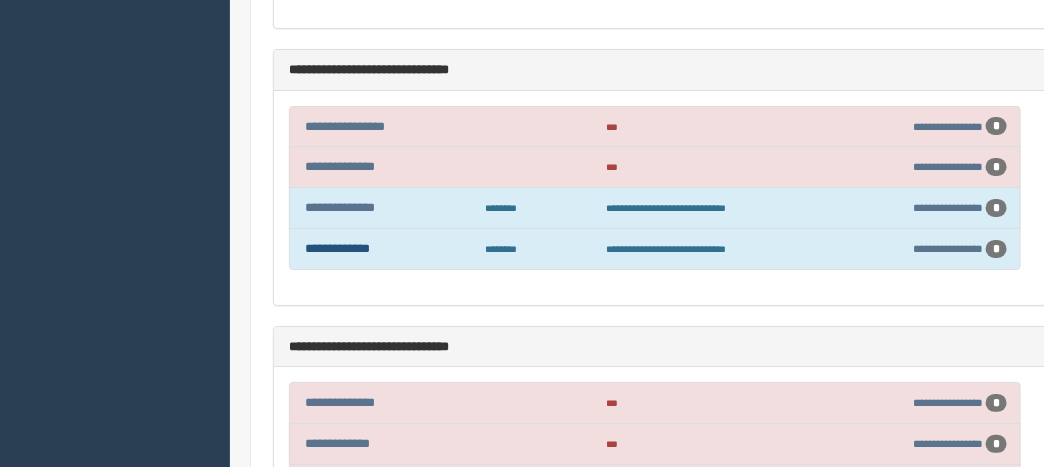 click on "**********" at bounding box center (337, 248) 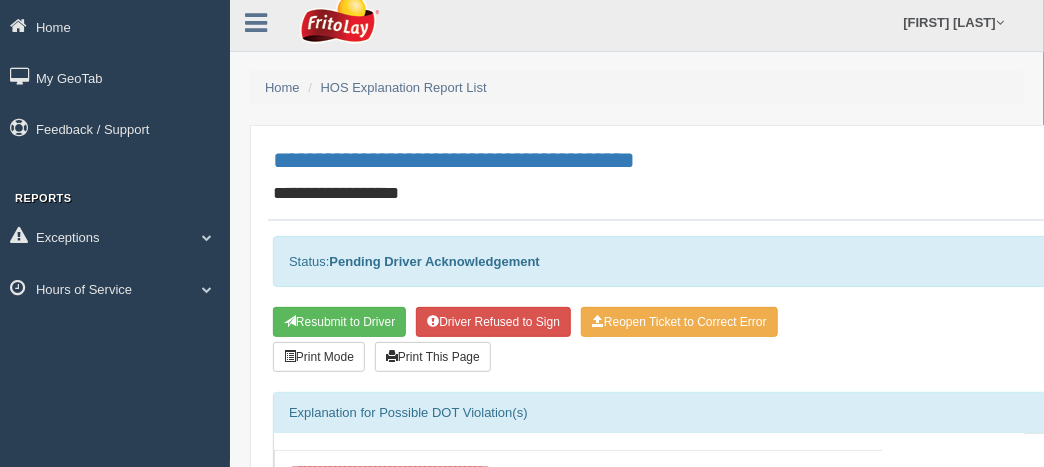 scroll, scrollTop: 0, scrollLeft: 0, axis: both 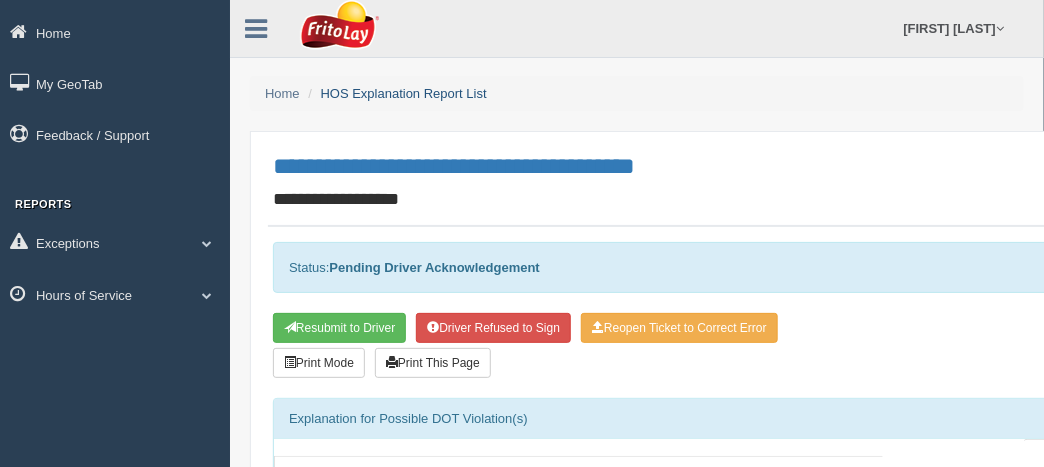 click on "HOS Explanation Report List" at bounding box center [404, 93] 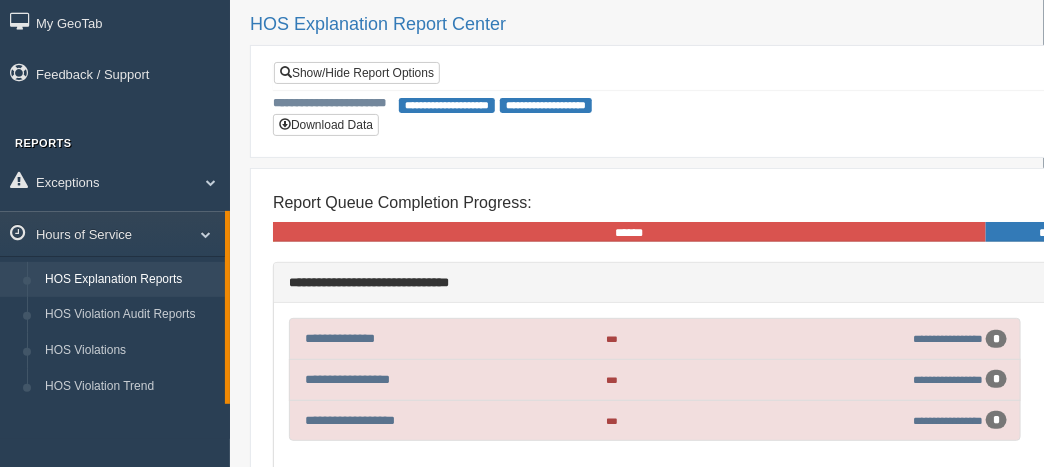scroll, scrollTop: 0, scrollLeft: 0, axis: both 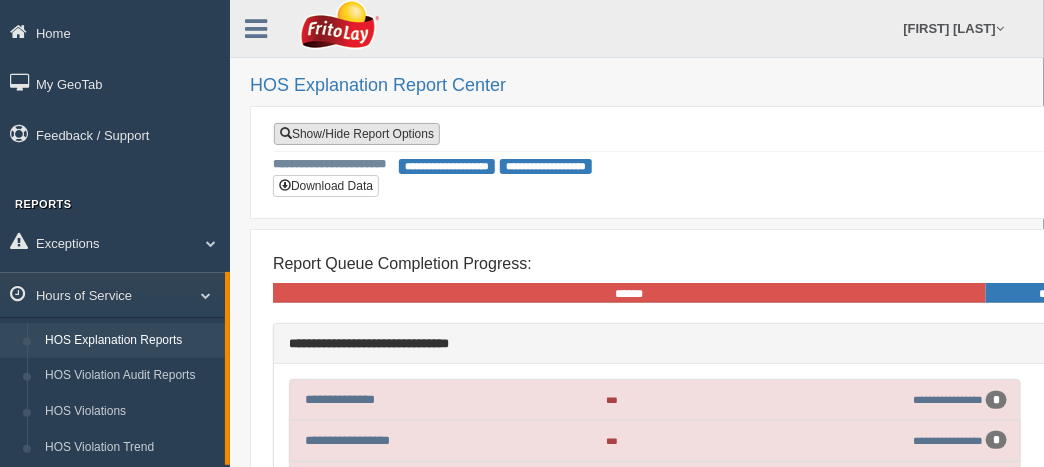 click on "Show/Hide Report Options" at bounding box center [357, 134] 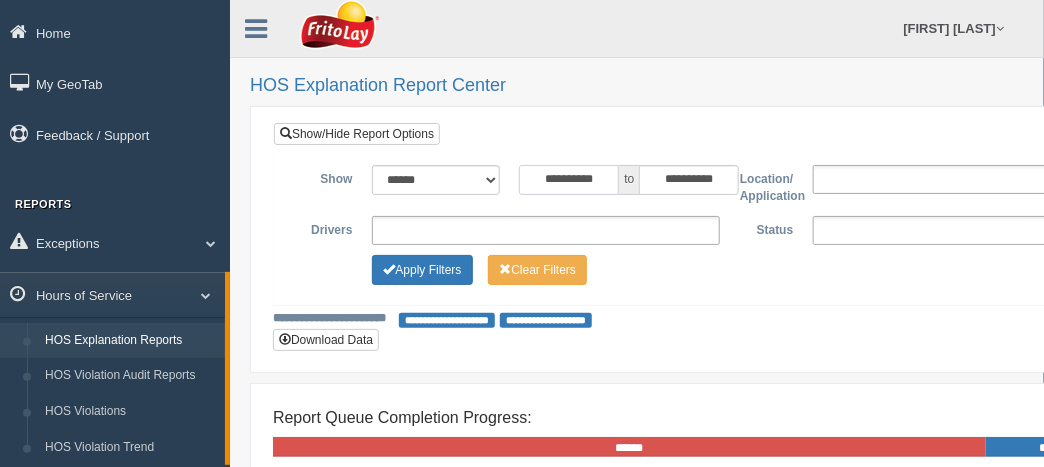 click on "**********" at bounding box center [569, 180] 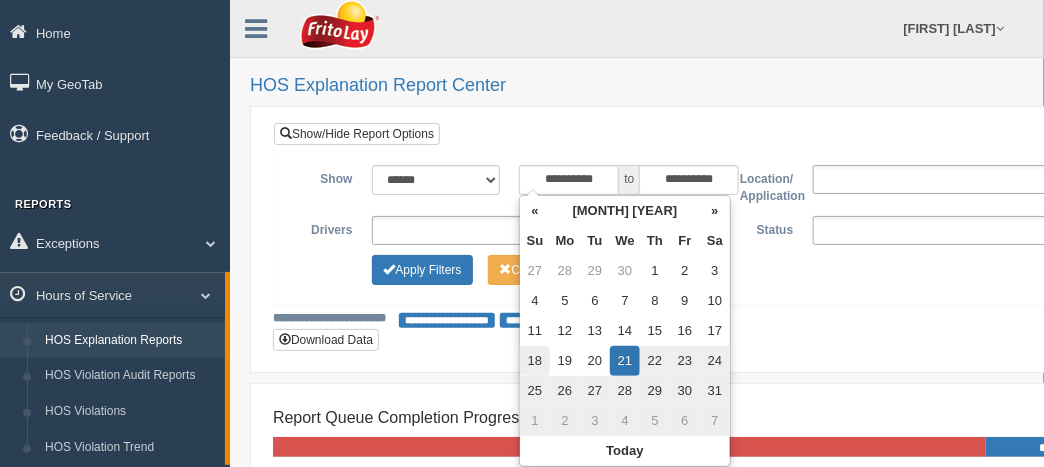 click on "18" at bounding box center (535, 271) 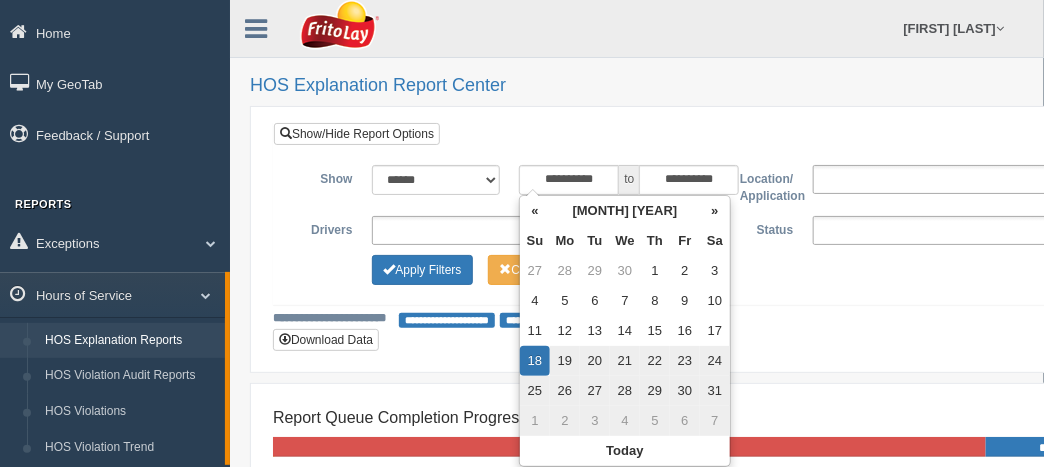 click on "**********" at bounding box center (730, 239) 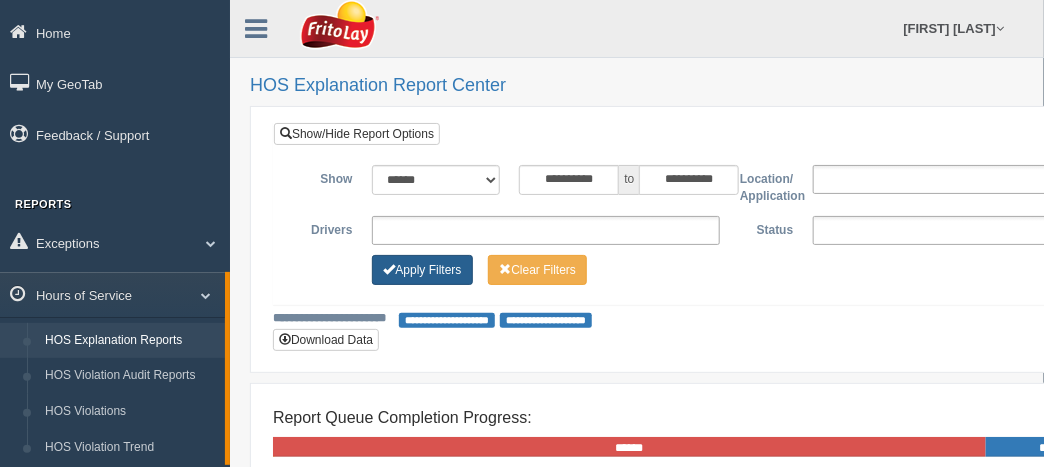 click on "Apply Filters" at bounding box center (422, 270) 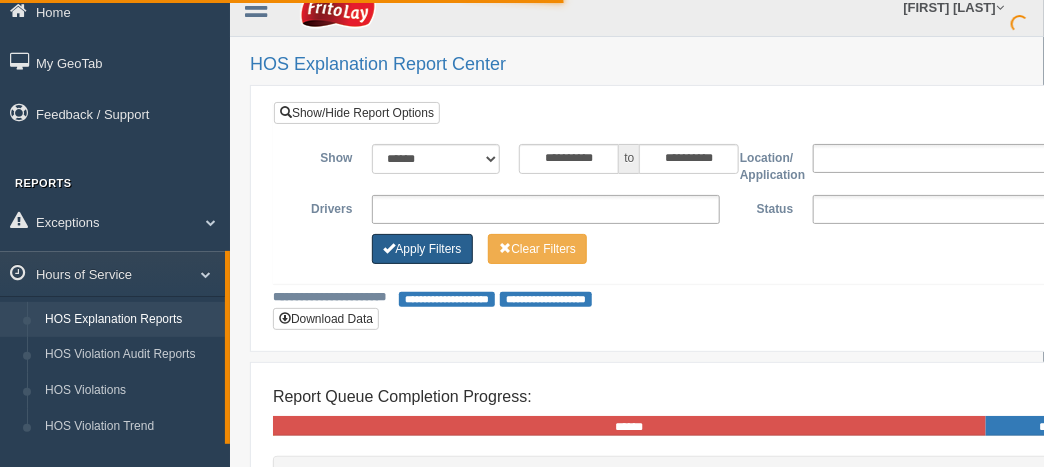 scroll, scrollTop: 66, scrollLeft: 0, axis: vertical 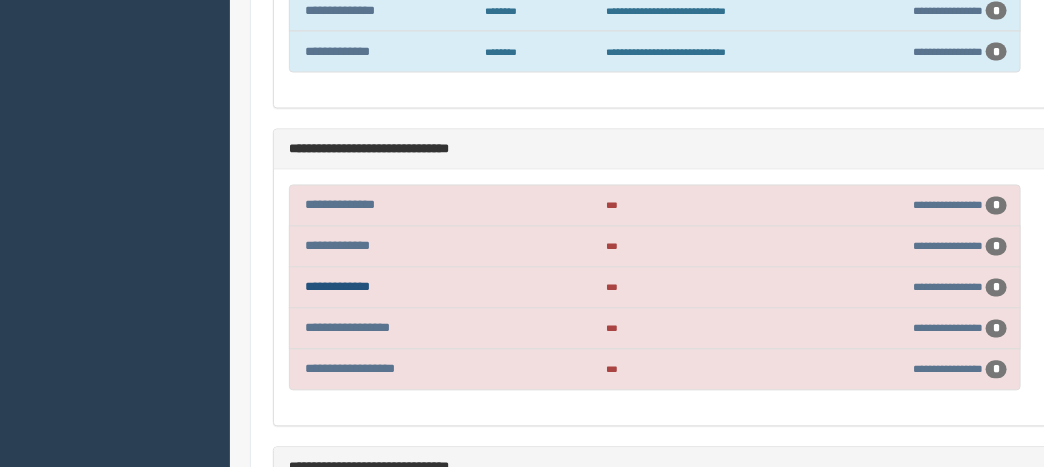 click on "**********" at bounding box center (337, 287) 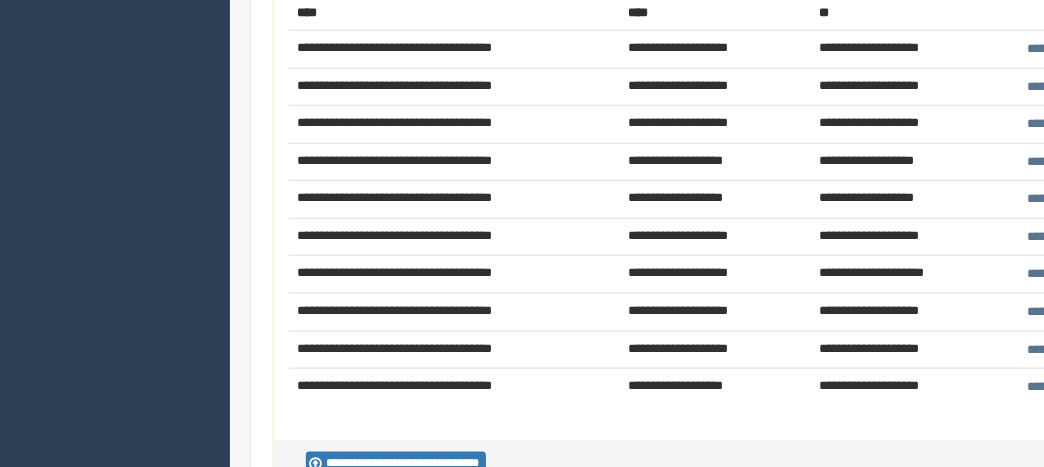 scroll, scrollTop: 566, scrollLeft: 0, axis: vertical 